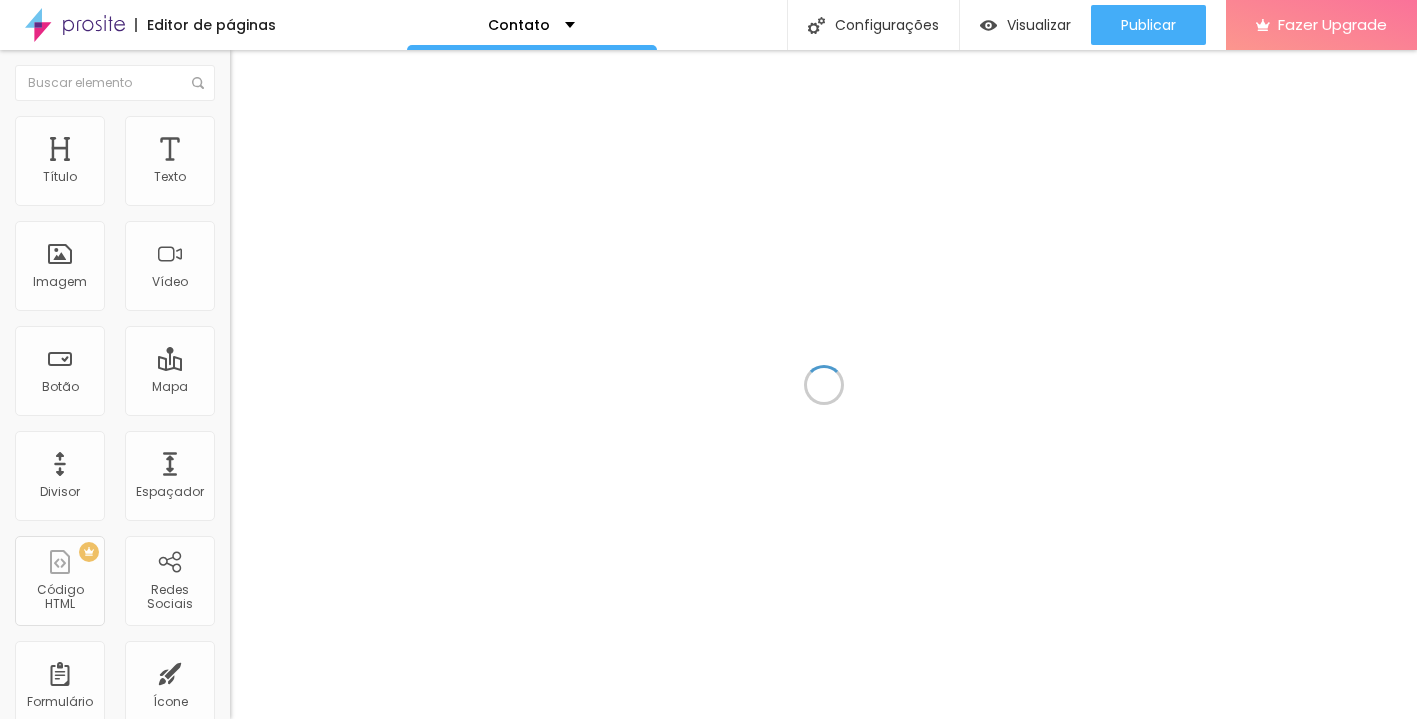 scroll, scrollTop: 0, scrollLeft: 0, axis: both 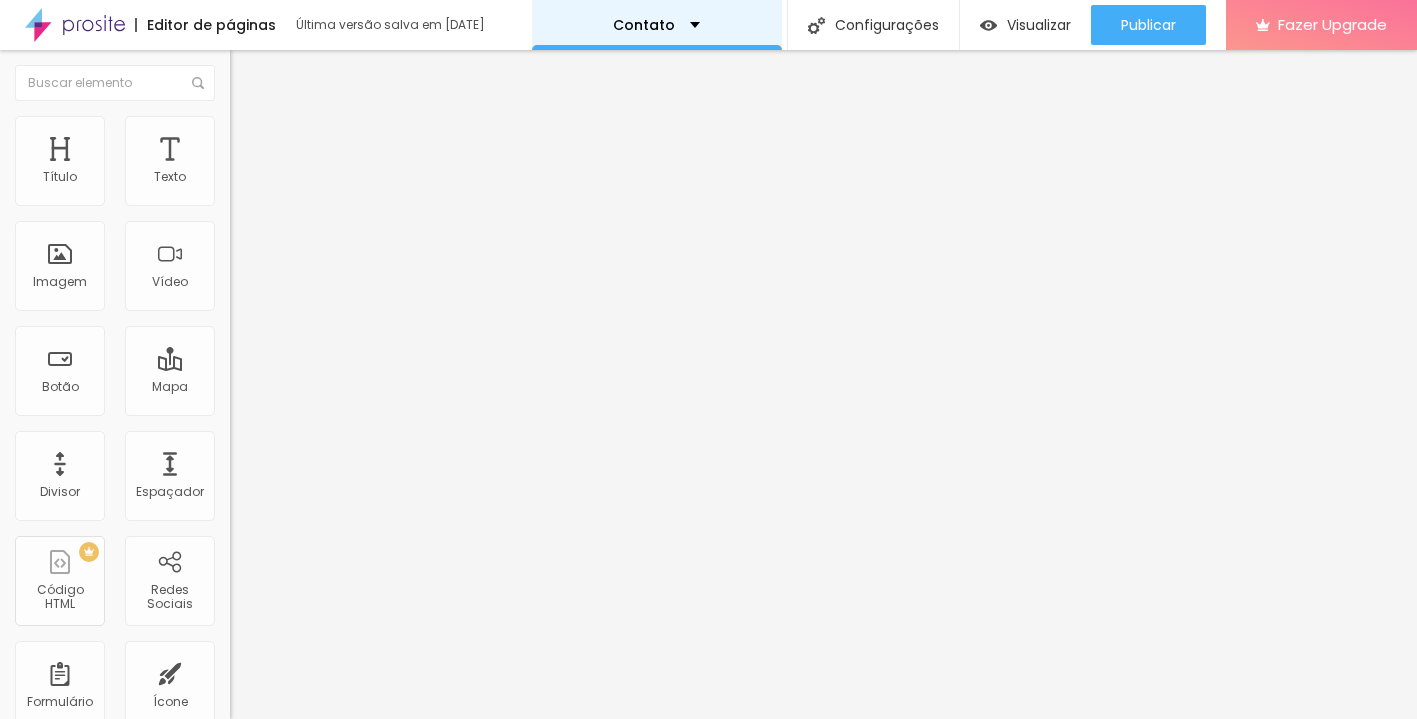 click on "Contato" at bounding box center [656, 25] 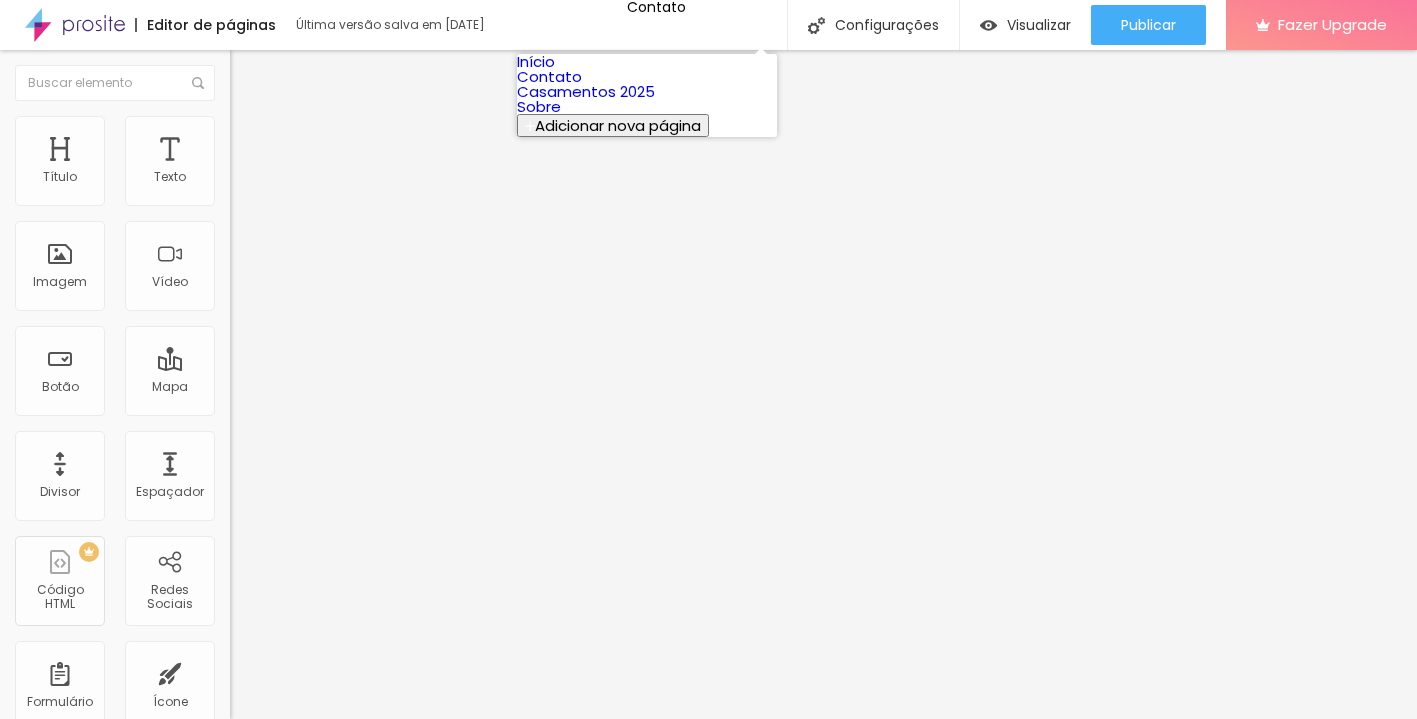 click on "Início" at bounding box center (536, 61) 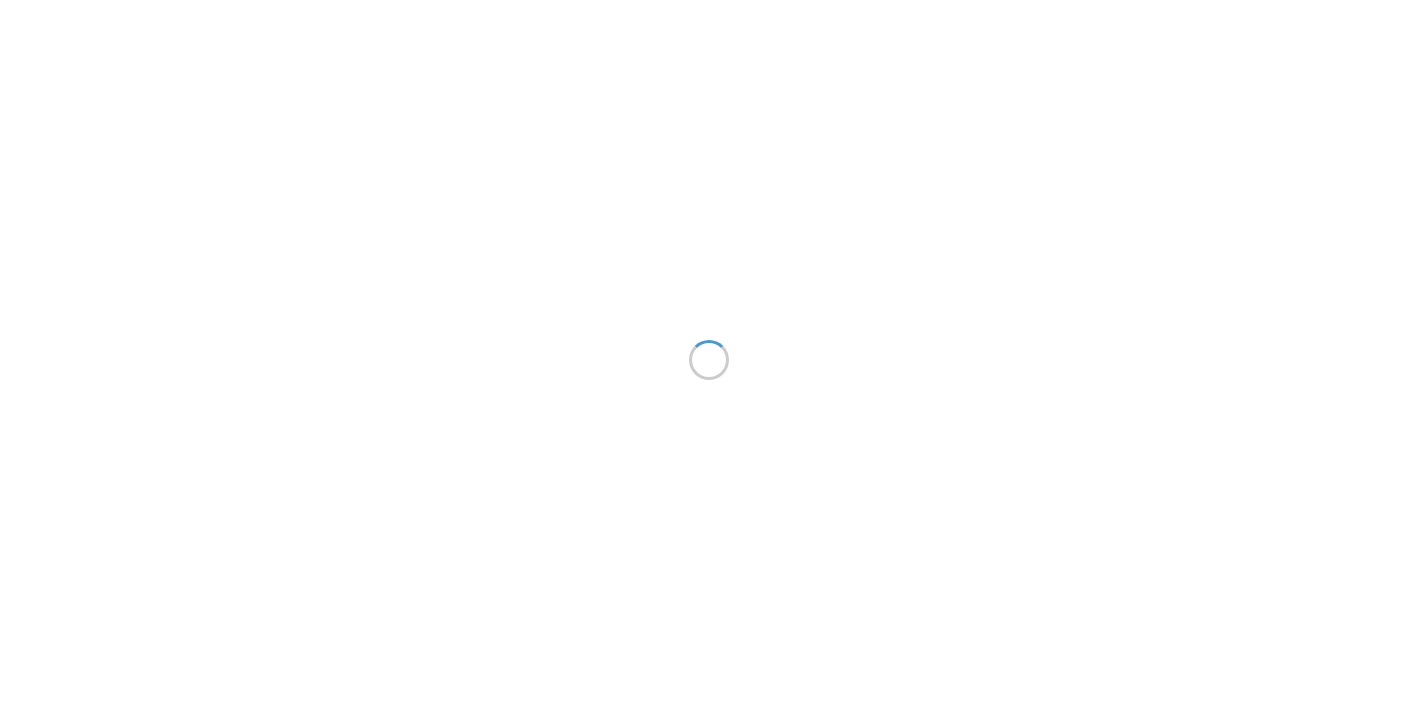 scroll, scrollTop: 0, scrollLeft: 0, axis: both 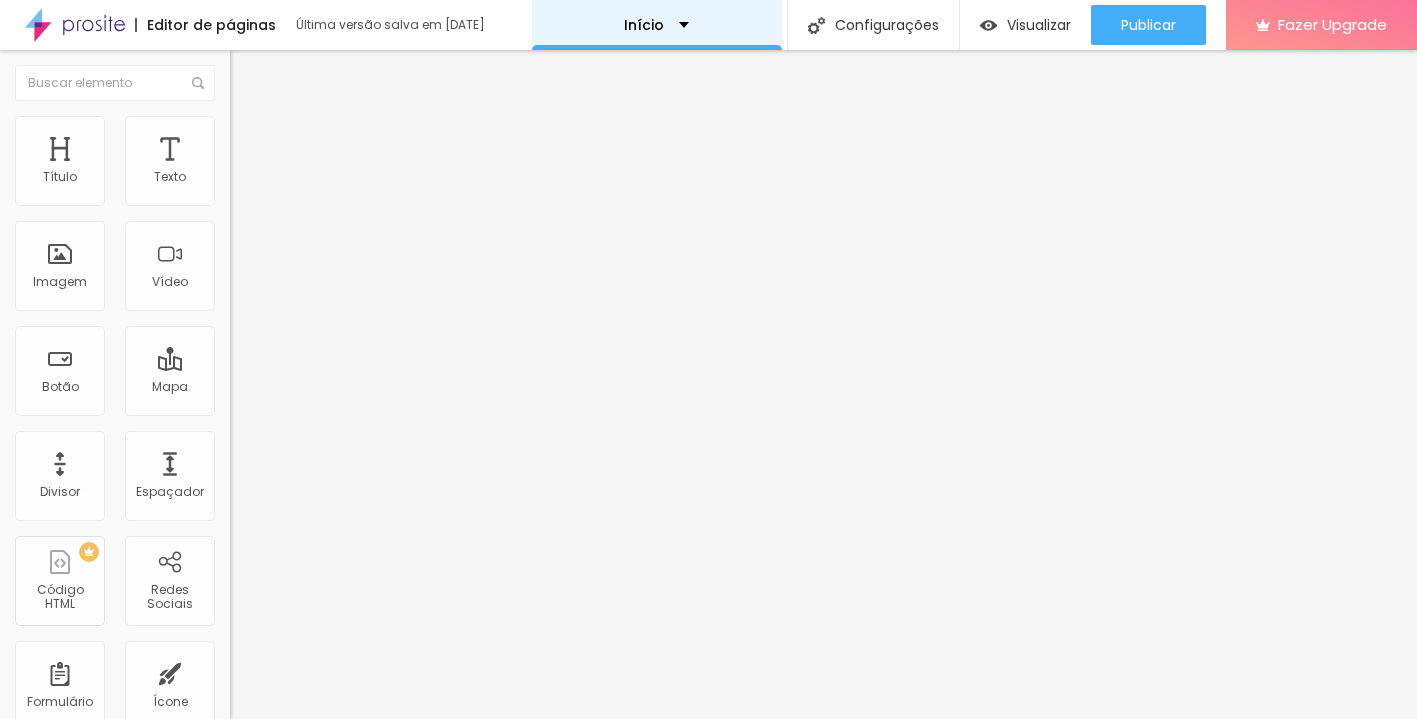 click on "Início" at bounding box center [657, 25] 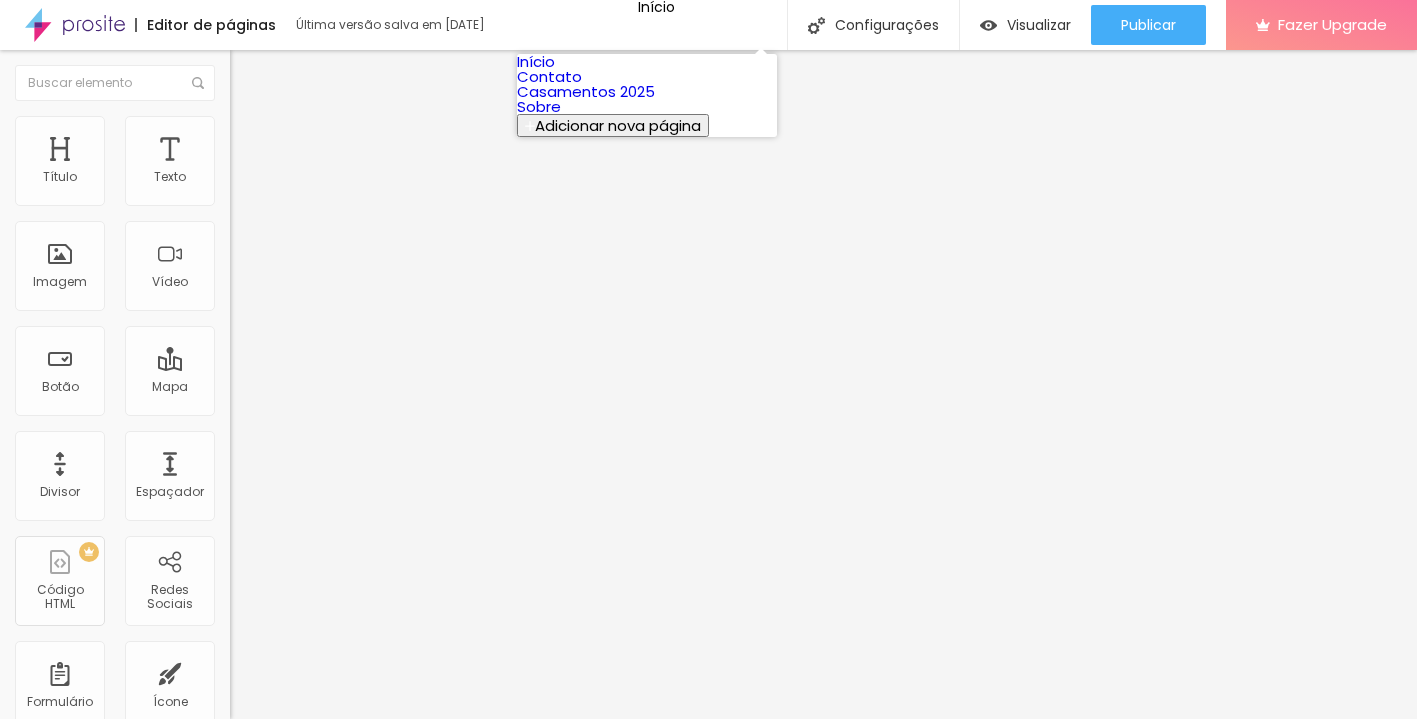 click on "Casamentos 2025" at bounding box center (586, 91) 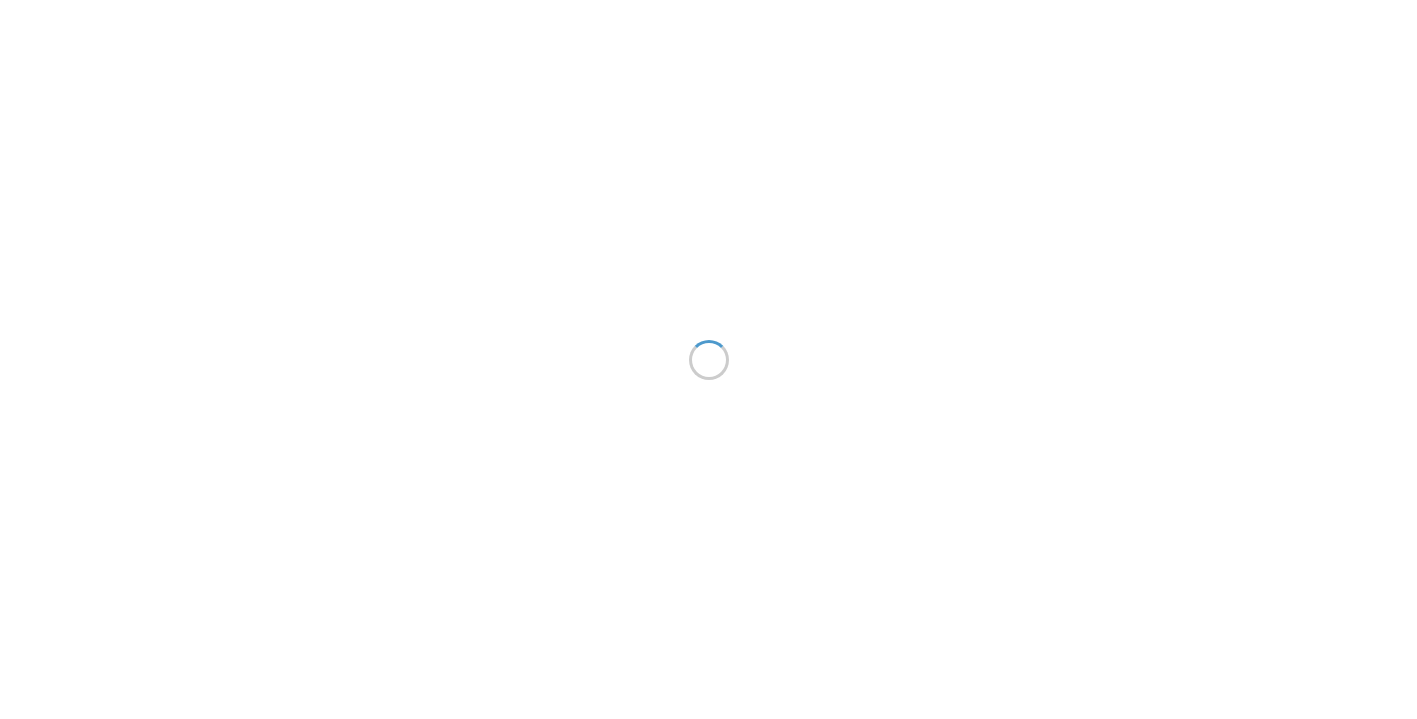 scroll, scrollTop: 0, scrollLeft: 0, axis: both 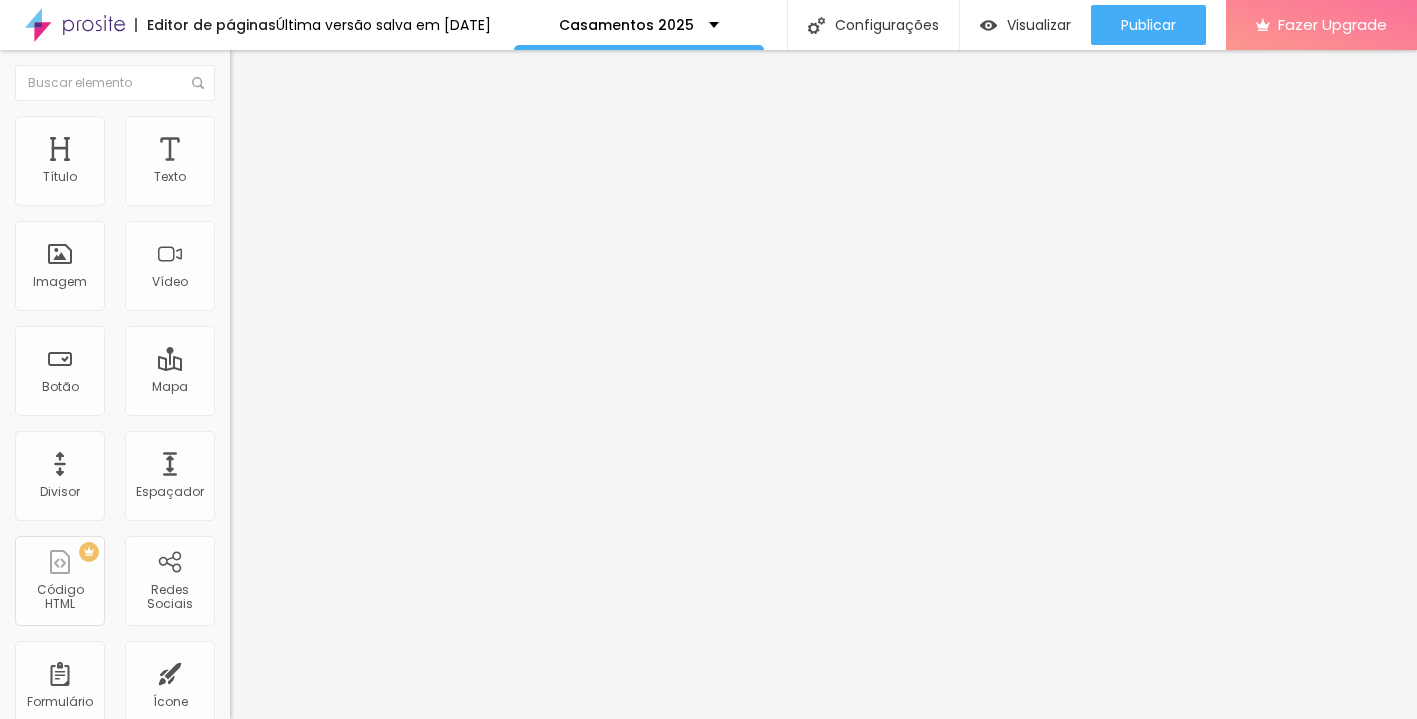 click on "Conteúdo Estilo Avançado" at bounding box center (345, 126) 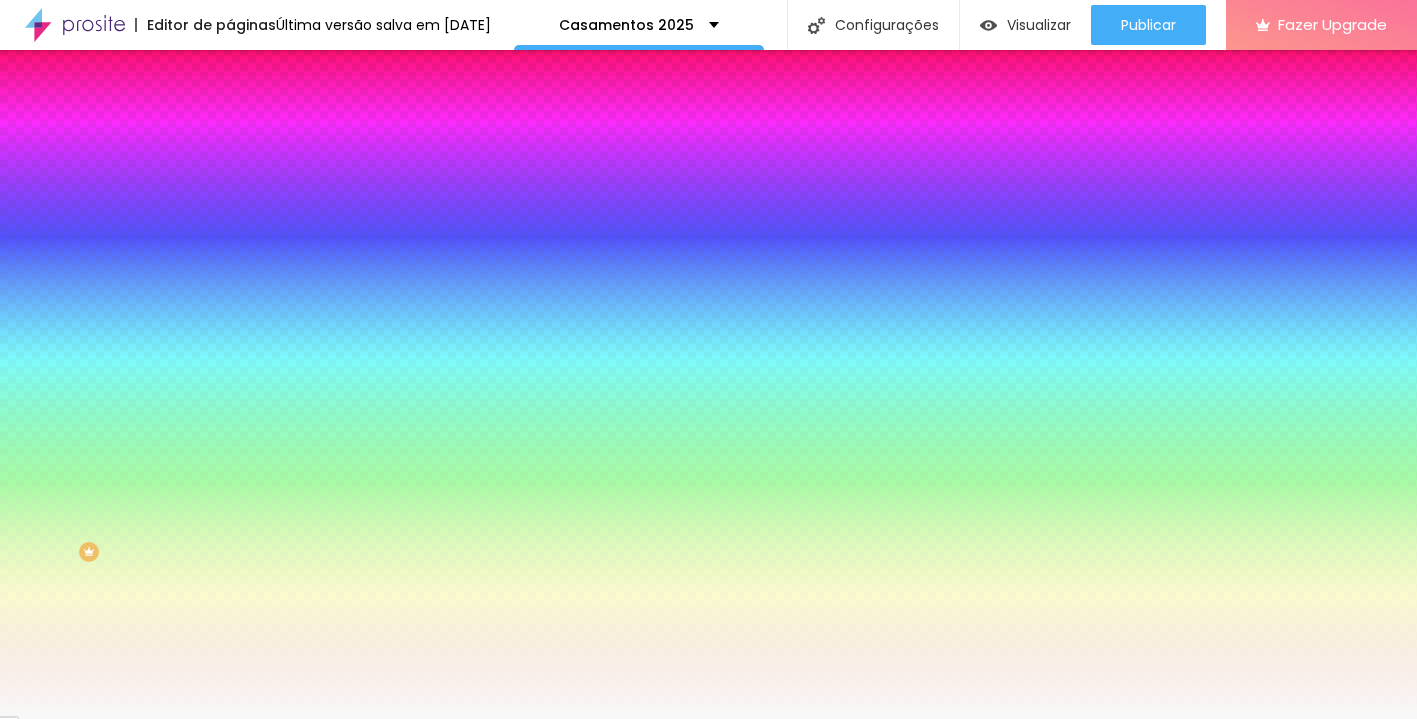 click on "Adicionar imagem" at bounding box center (294, 175) 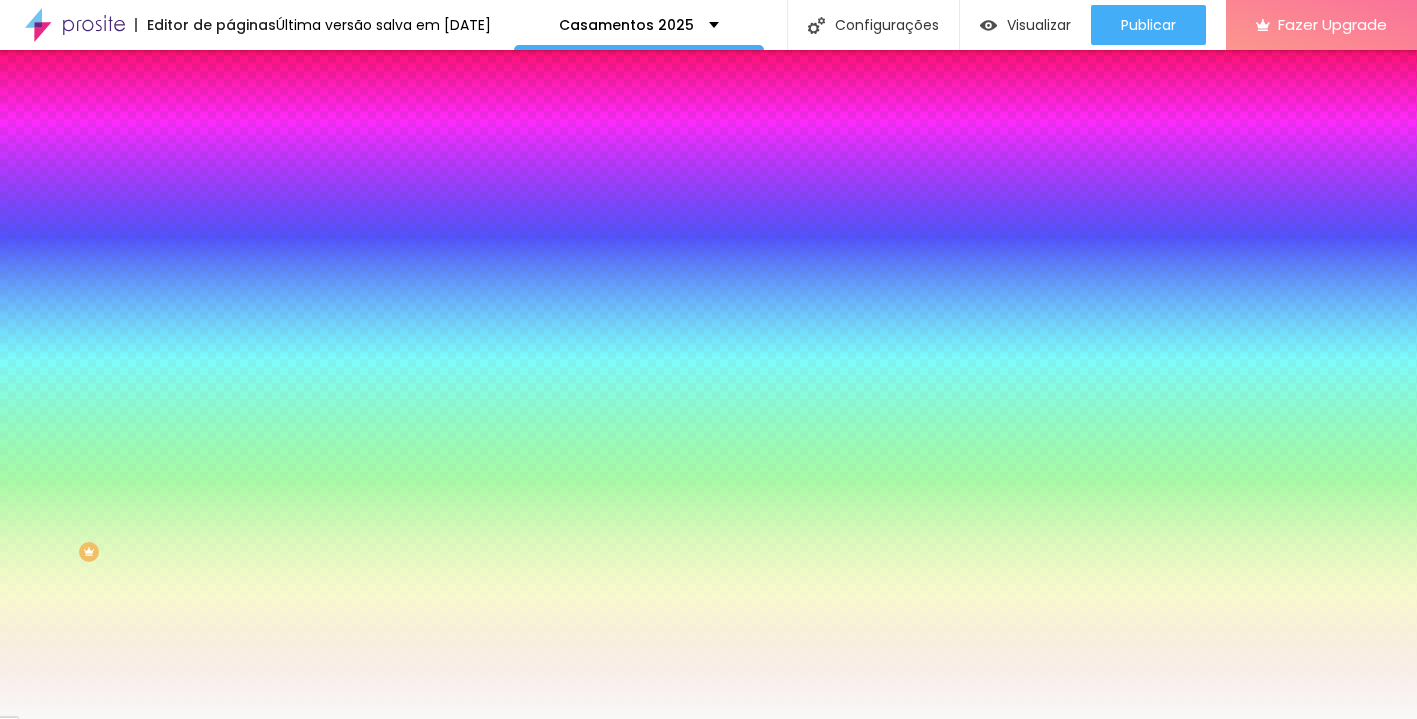 scroll, scrollTop: 1889, scrollLeft: 0, axis: vertical 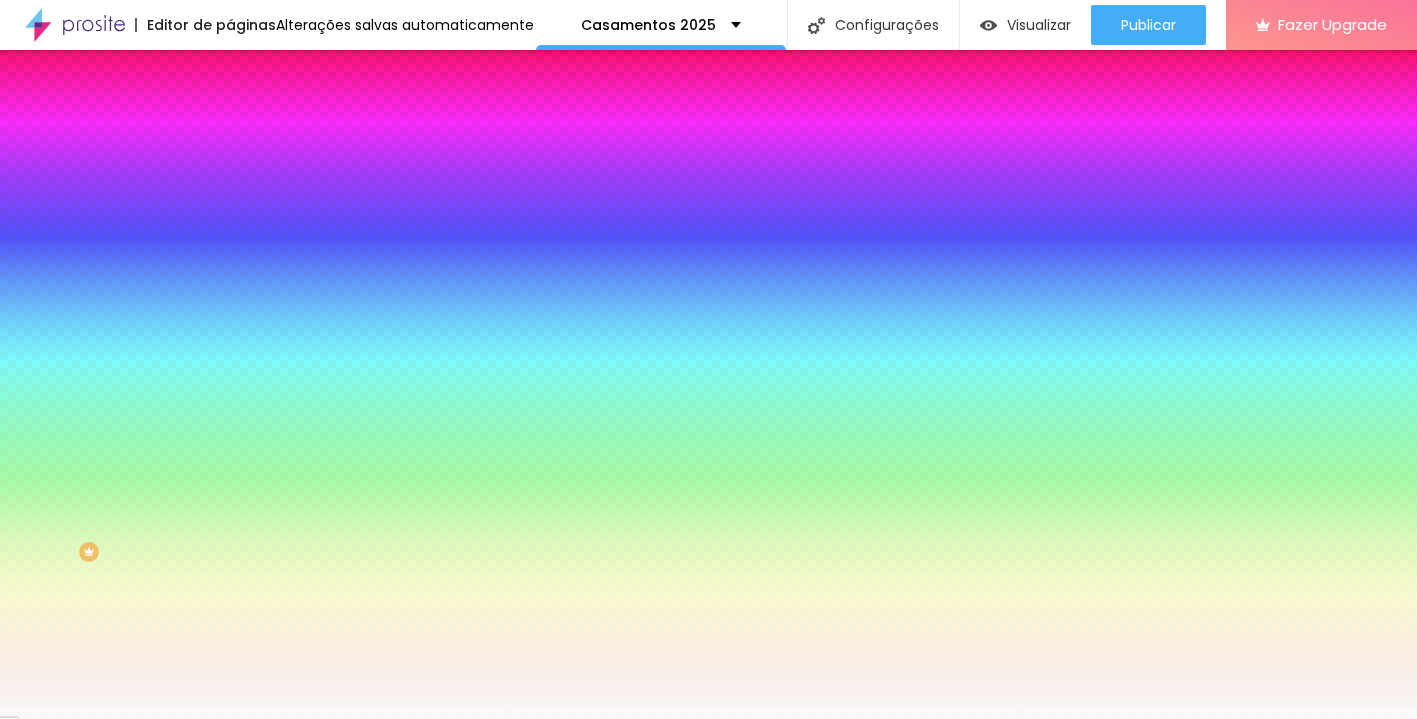 click on "Nenhum" at bounding box center [256, 199] 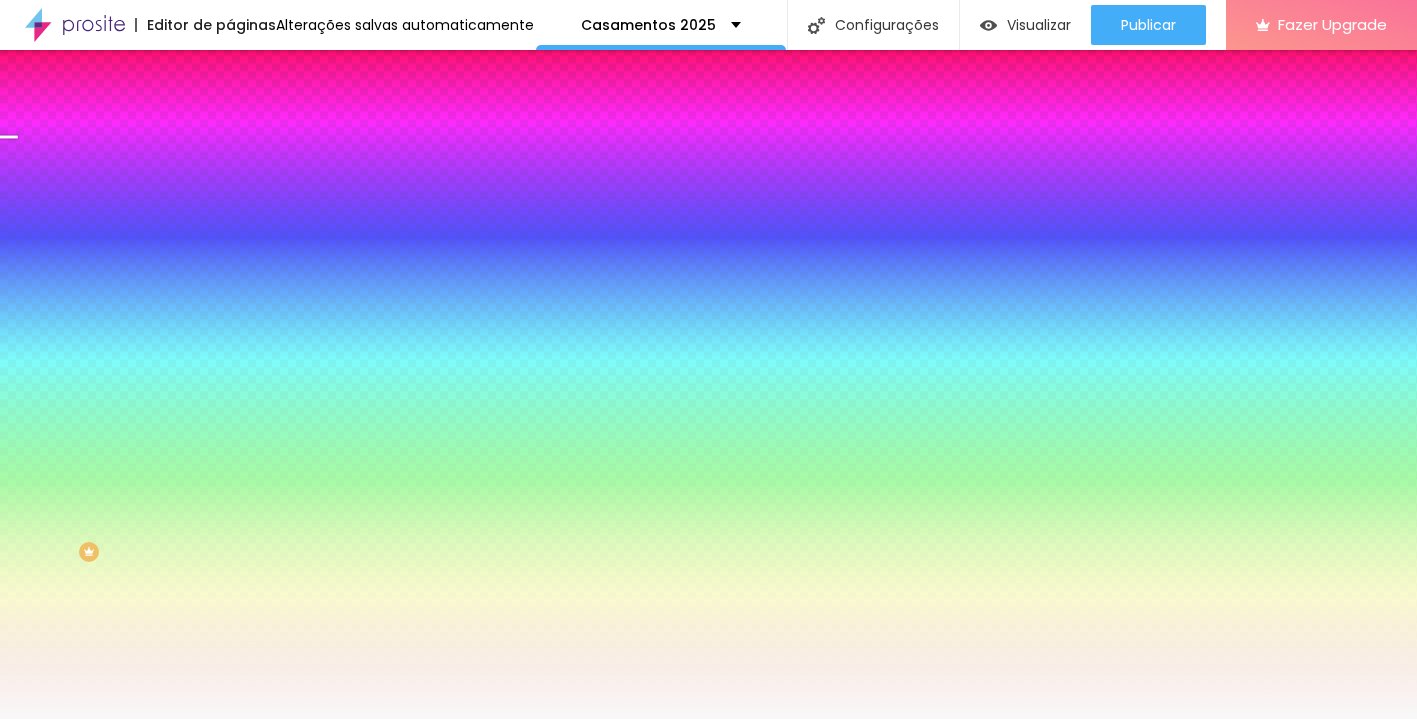 click at bounding box center (708, 359) 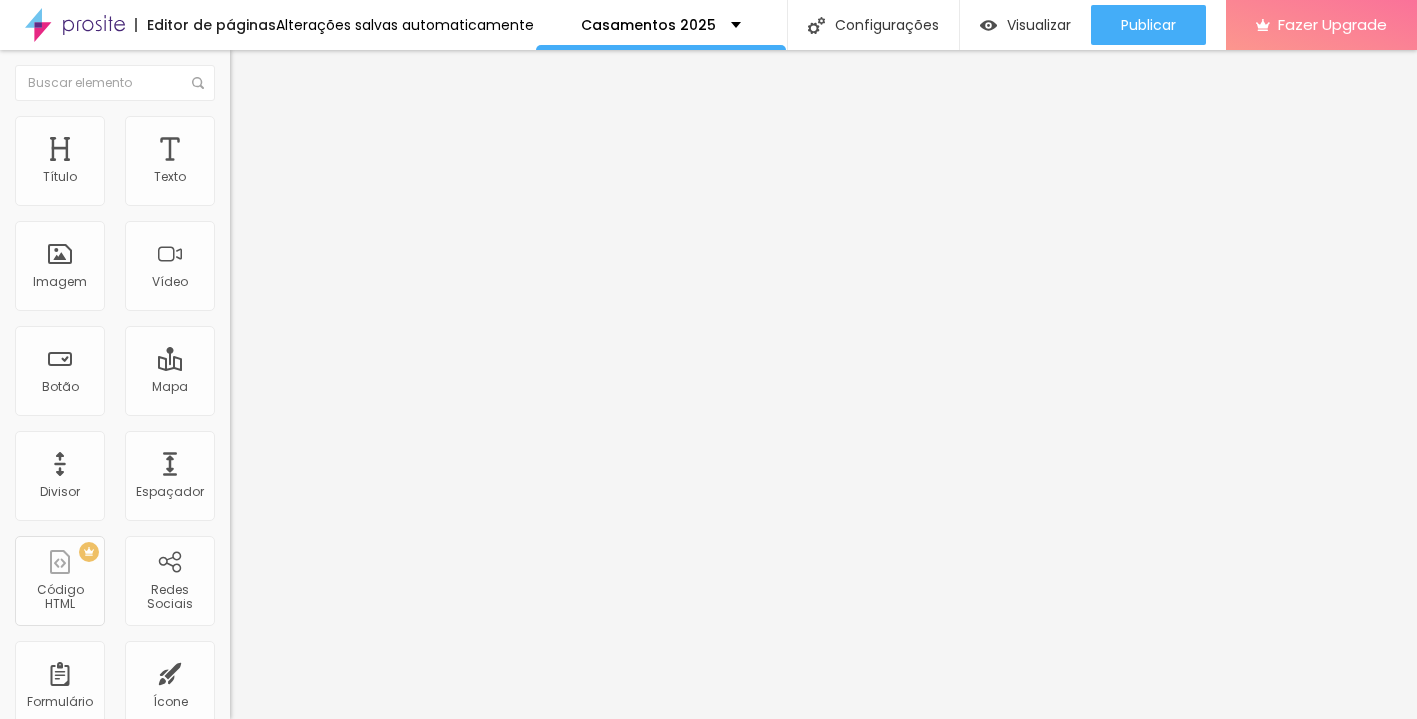 click on "Estilo" at bounding box center [345, 126] 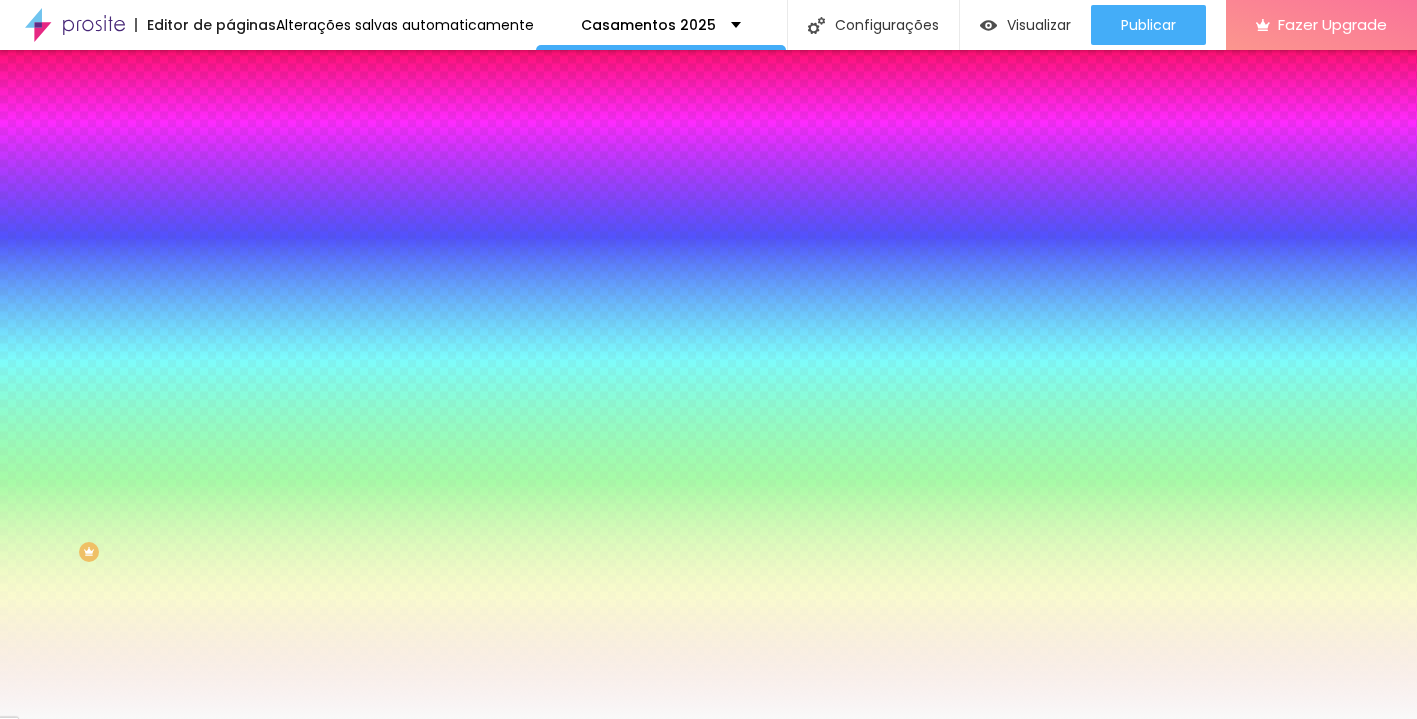 click on "Adicionar imagem" at bounding box center (294, 175) 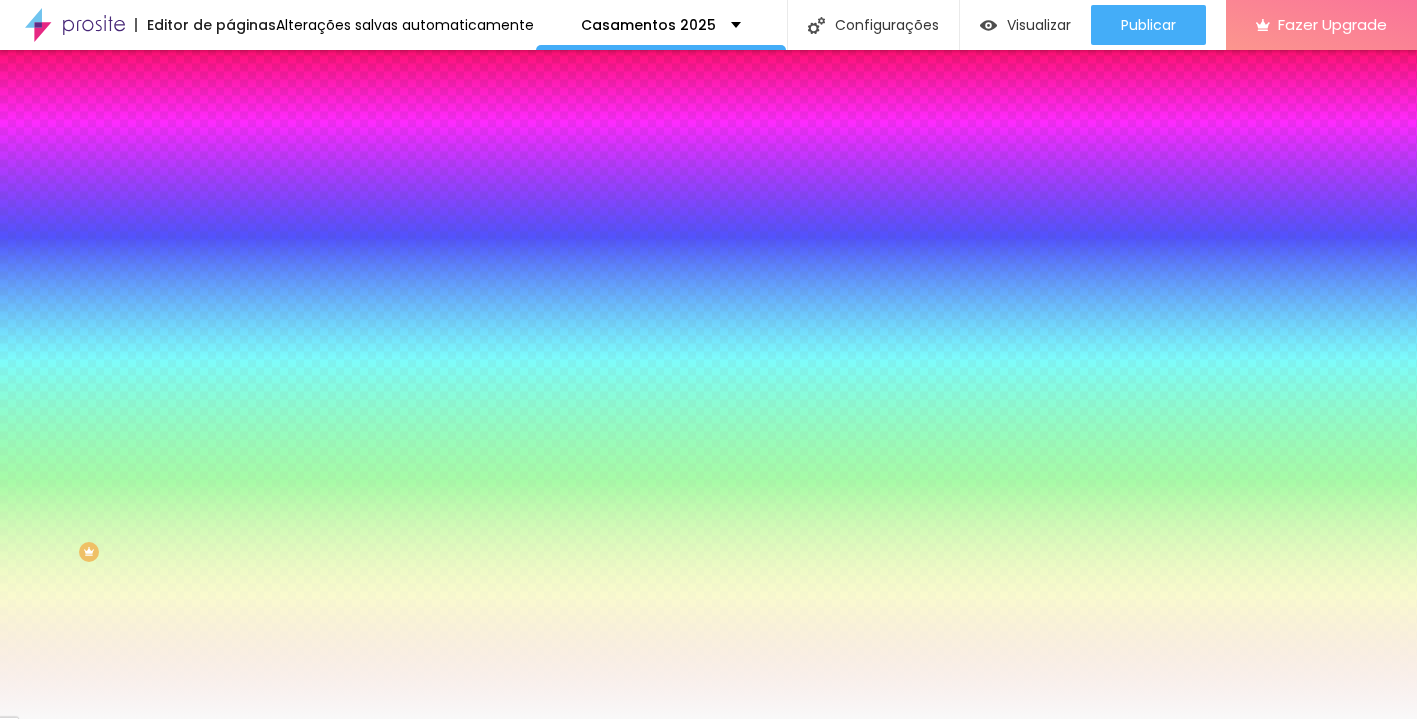 scroll, scrollTop: 2032, scrollLeft: 0, axis: vertical 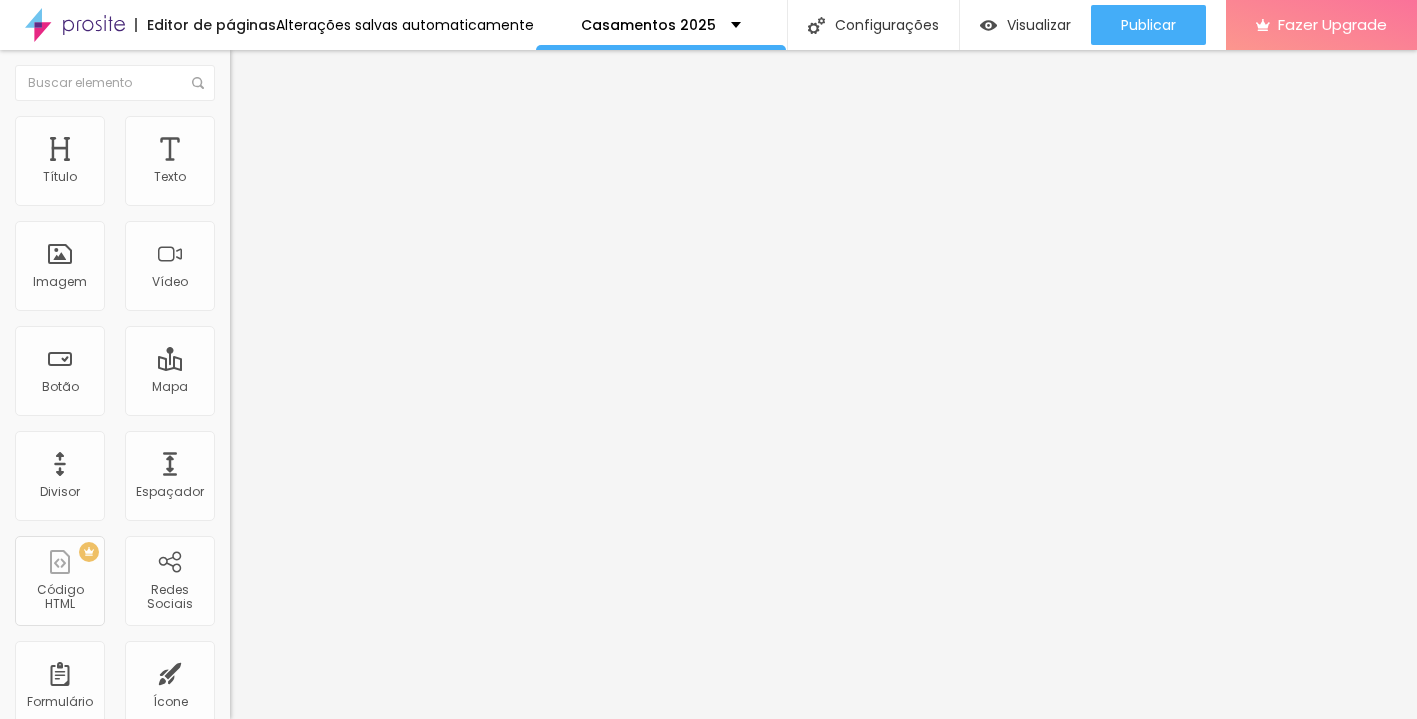 click on "Estilo" at bounding box center [263, 129] 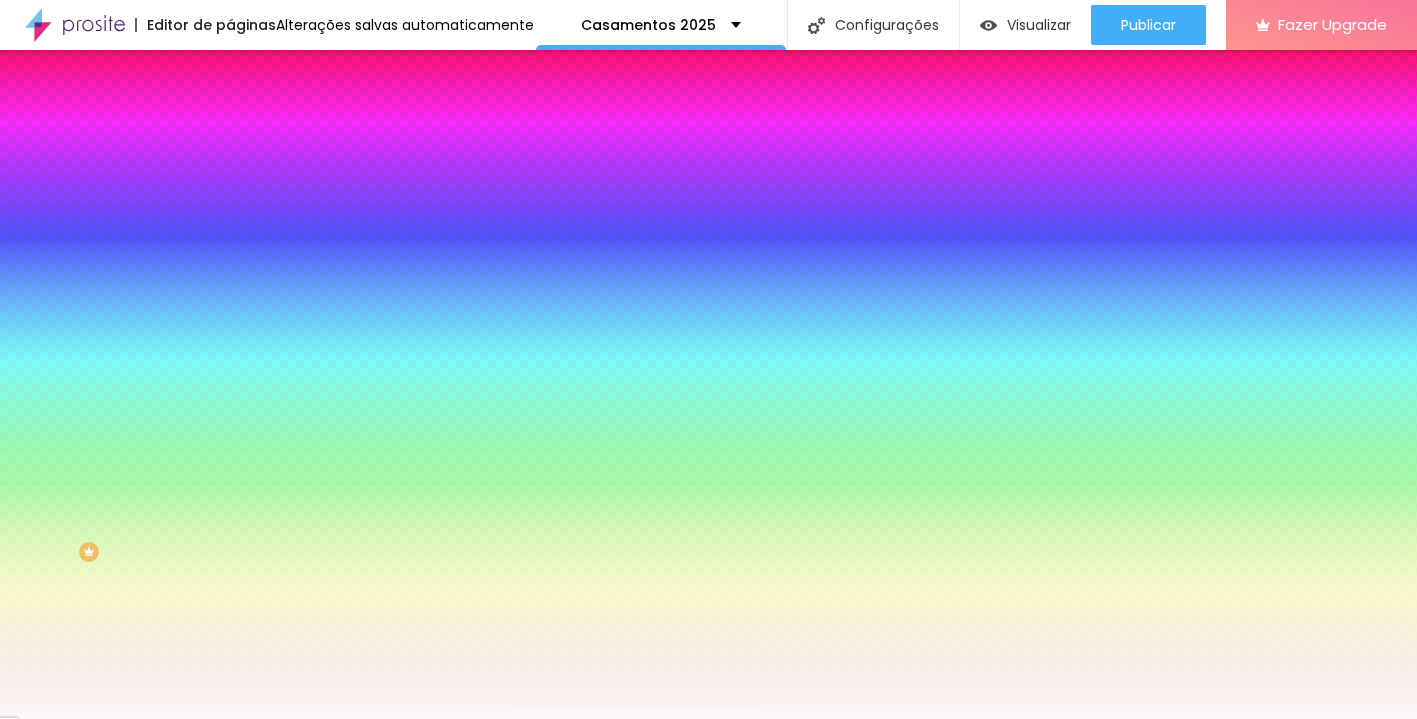 click on "Adicionar imagem" at bounding box center [294, 175] 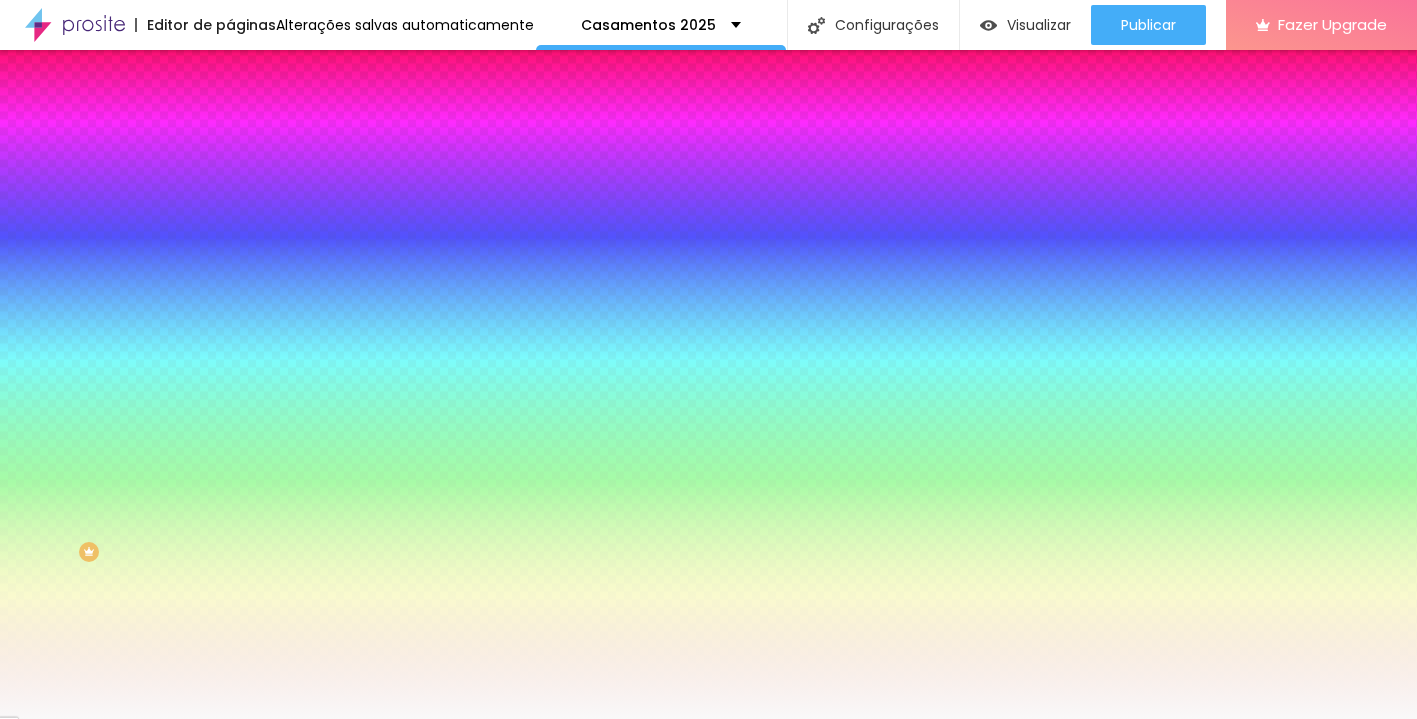 scroll, scrollTop: 1888, scrollLeft: 0, axis: vertical 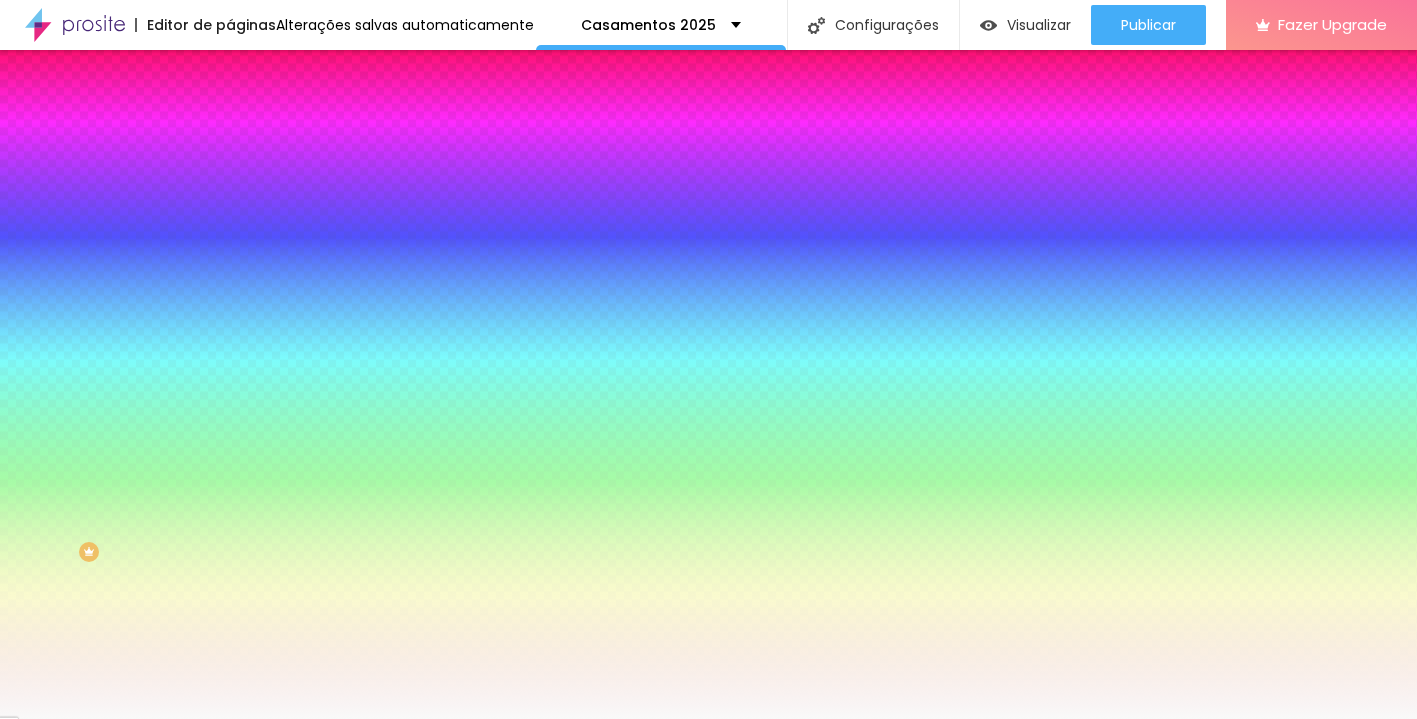 click at bounding box center (345, 272) 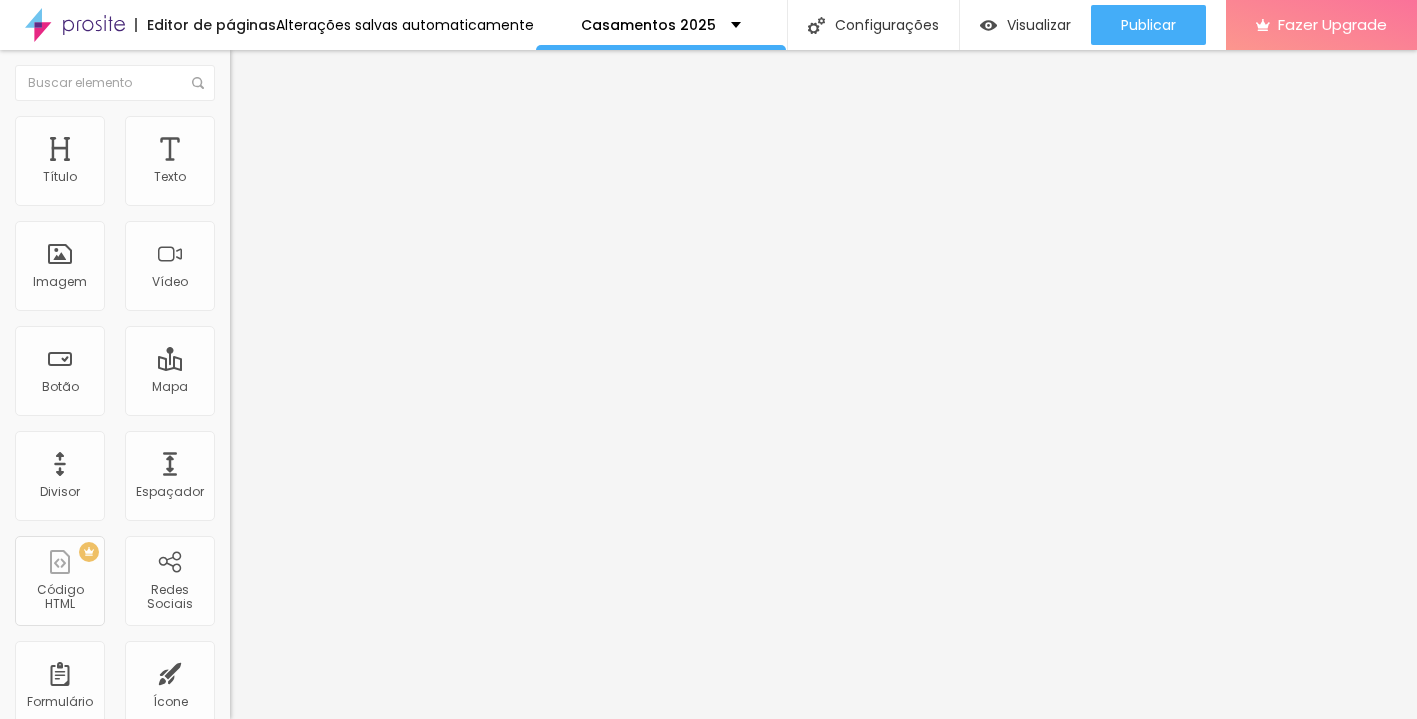 click on "Encaixotado" at bounding box center [269, 173] 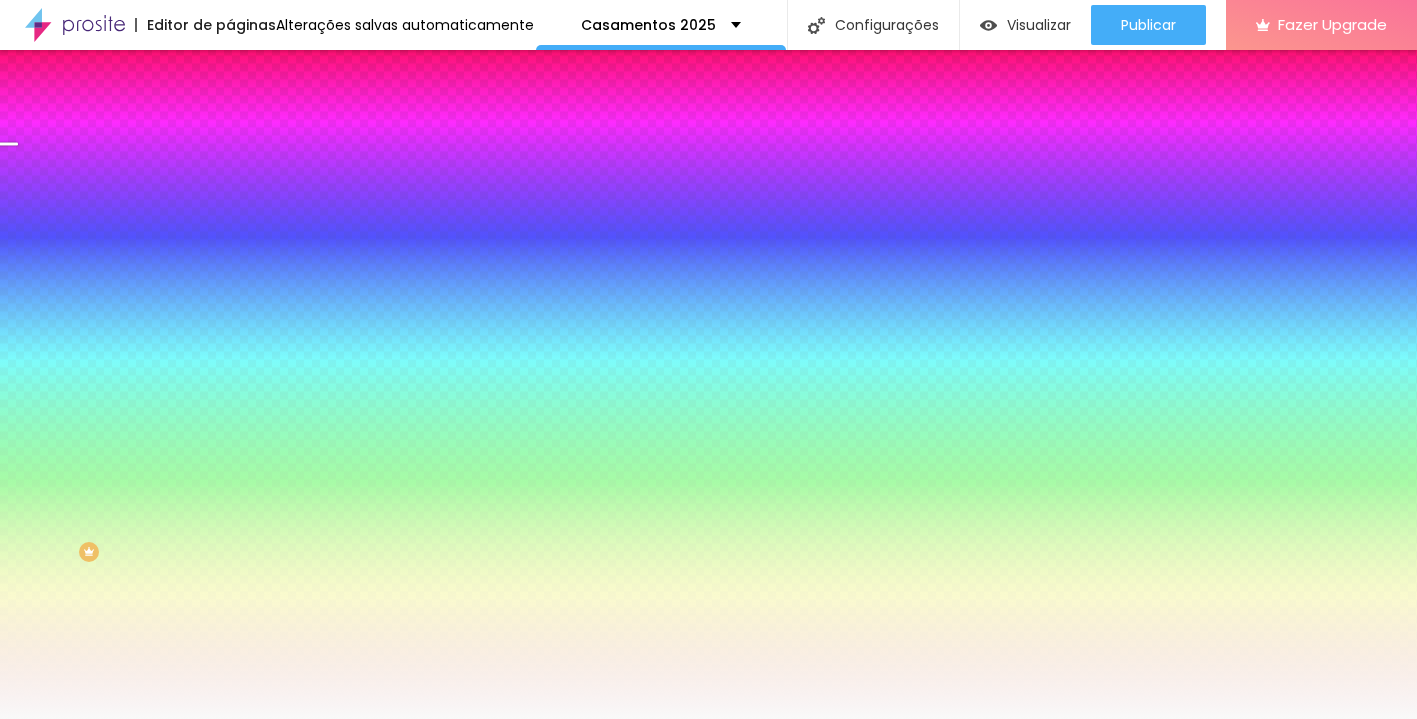 click on "Nenhum" at bounding box center [256, 199] 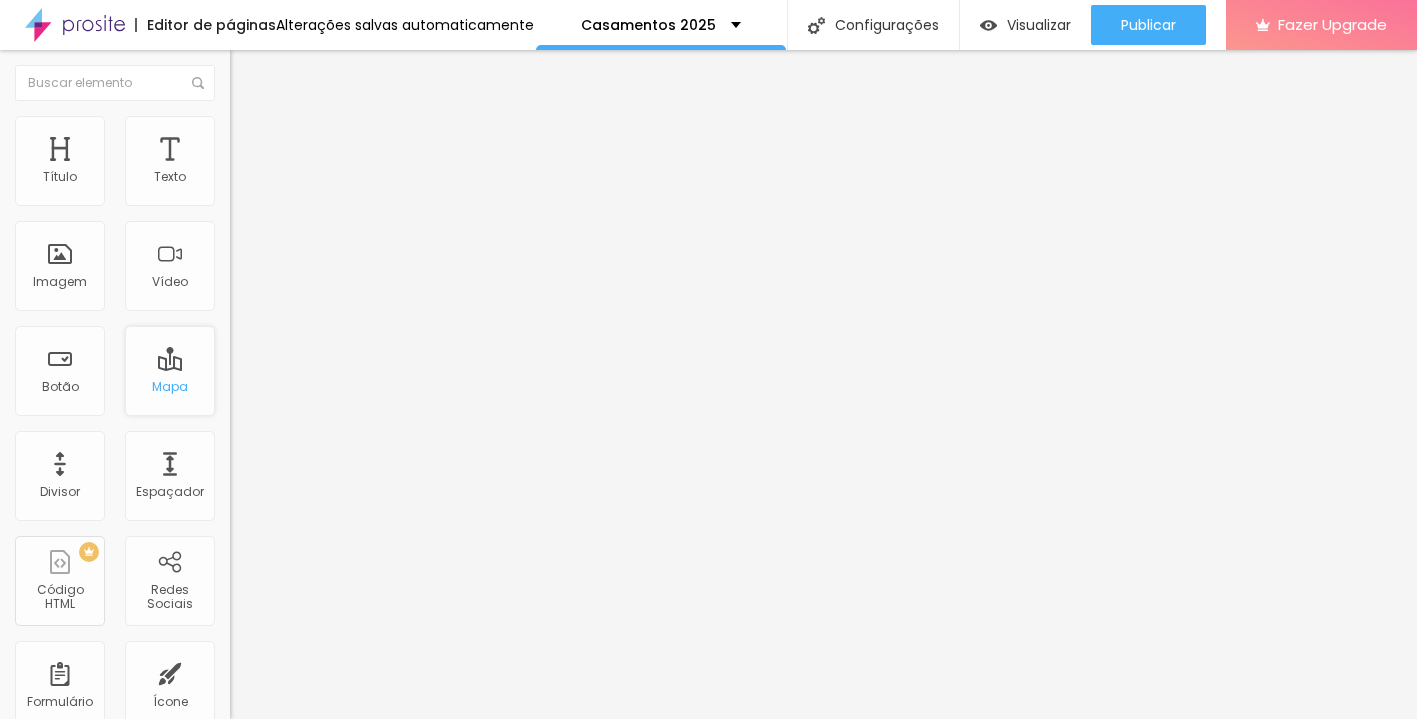 scroll, scrollTop: 28, scrollLeft: 0, axis: vertical 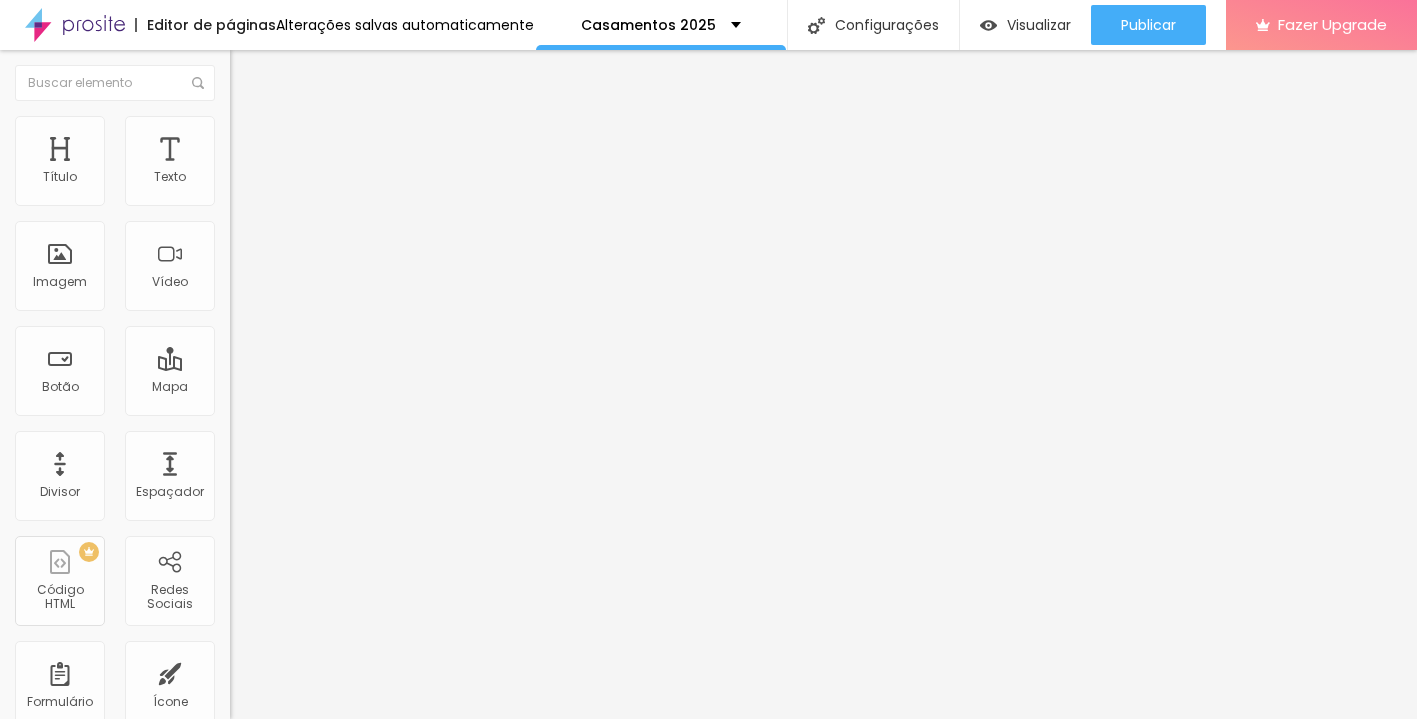 click on "Editar Seção" at bounding box center (345, 73) 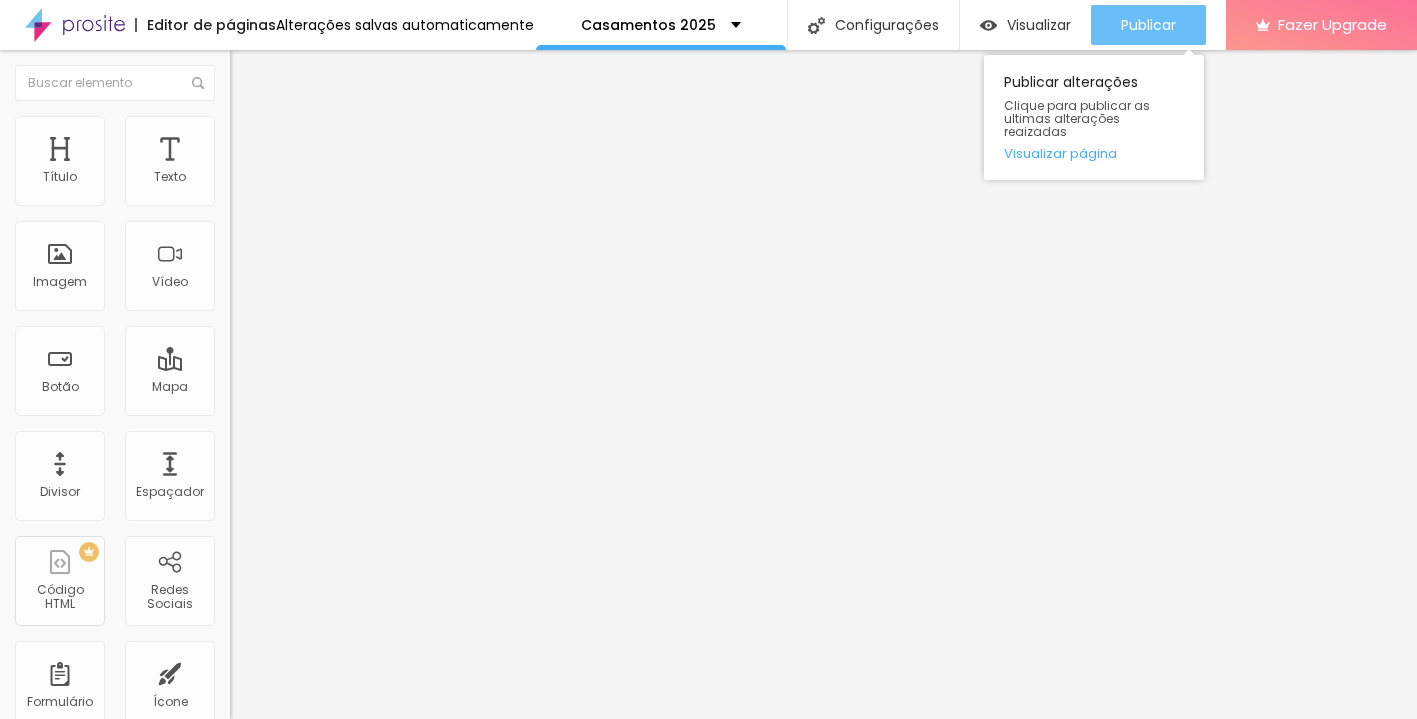 click on "Publicar" at bounding box center [1148, 25] 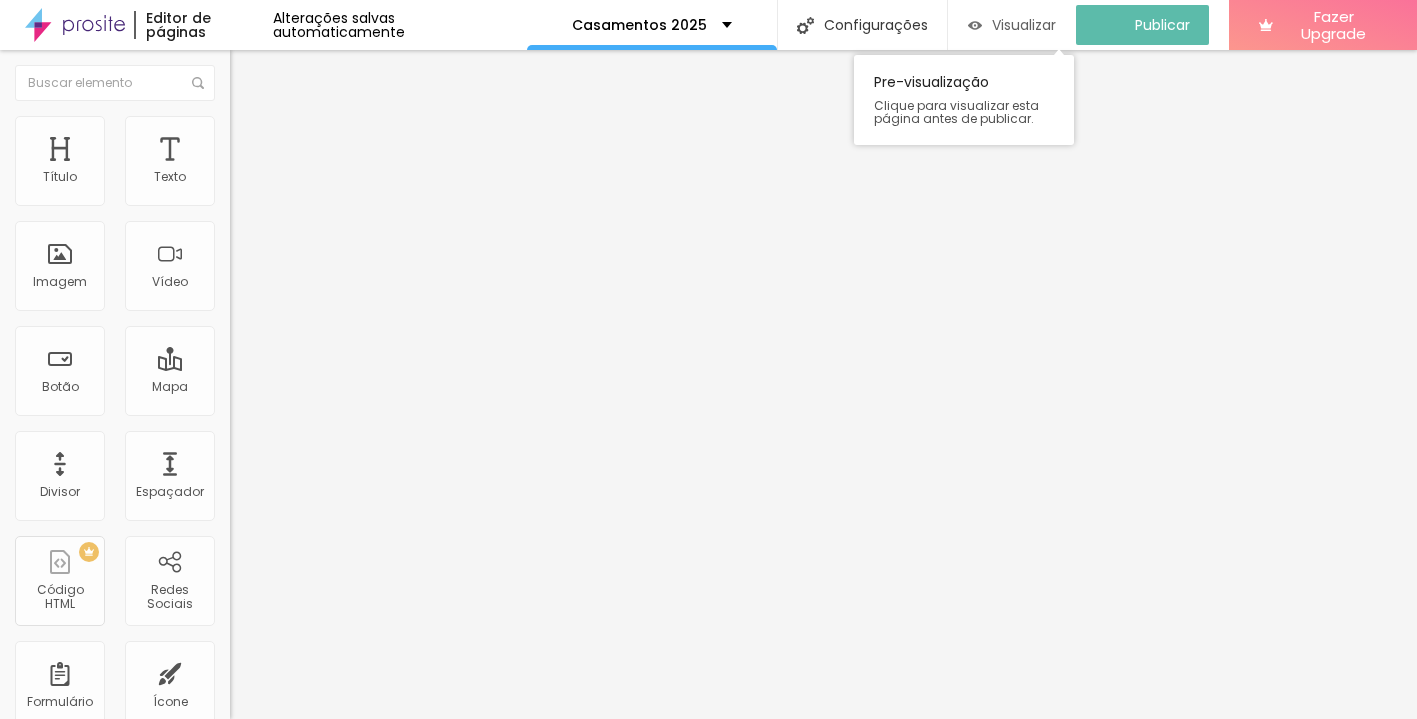 click on "Visualizar" at bounding box center (1024, 25) 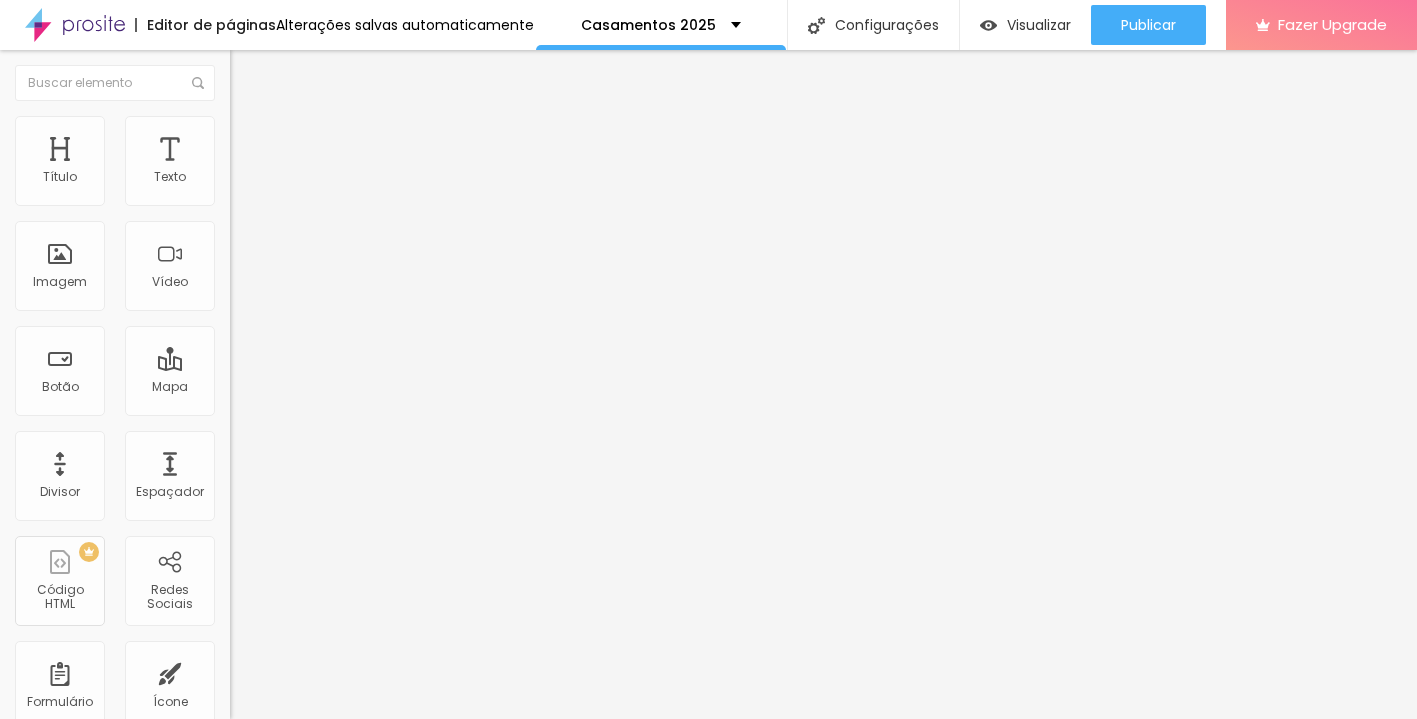 click on "Estilo" at bounding box center [345, 126] 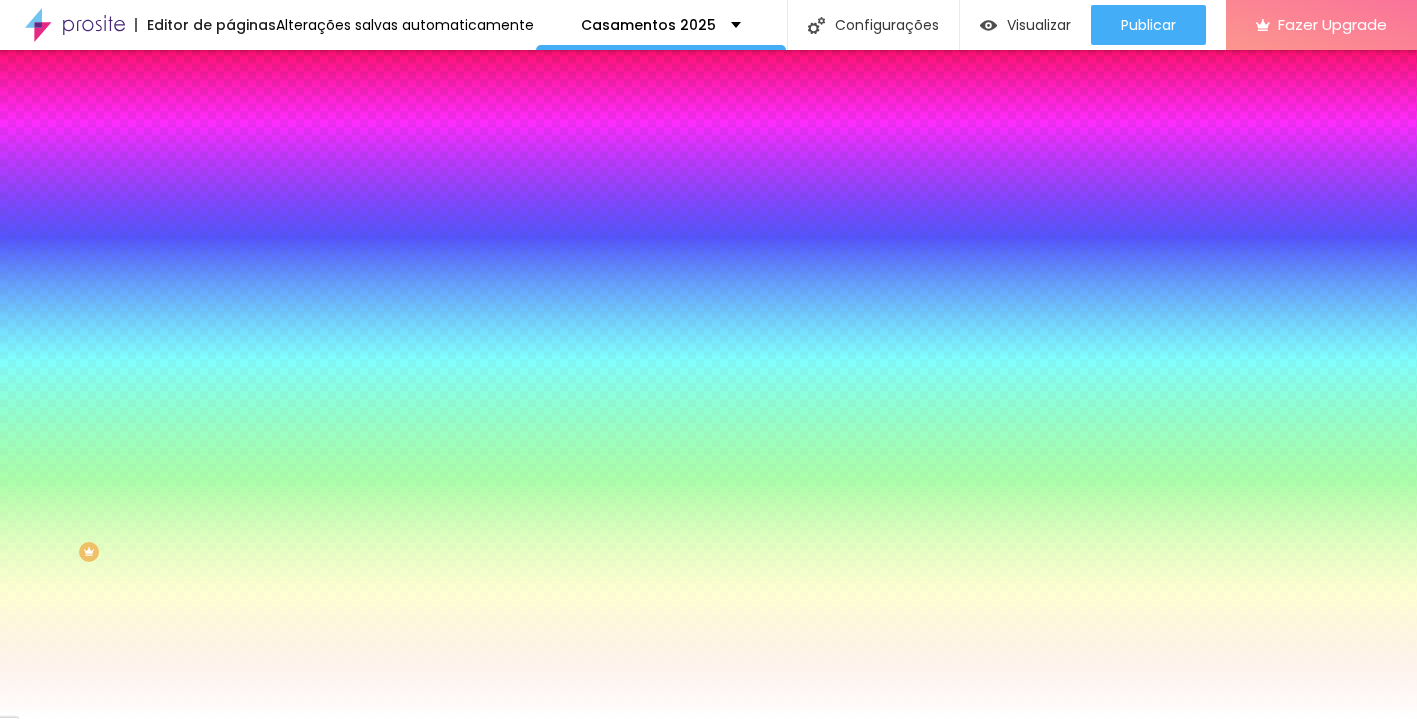 click at bounding box center (244, 213) 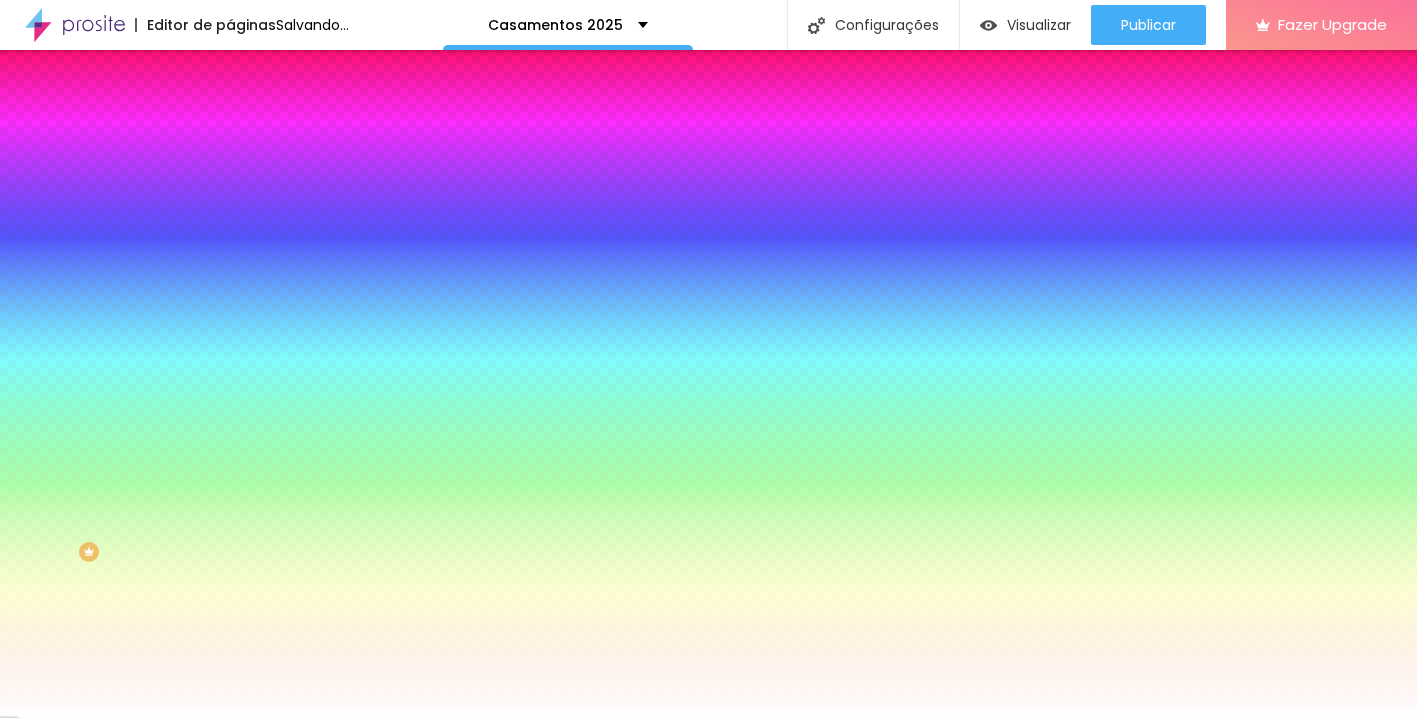 type on "17" 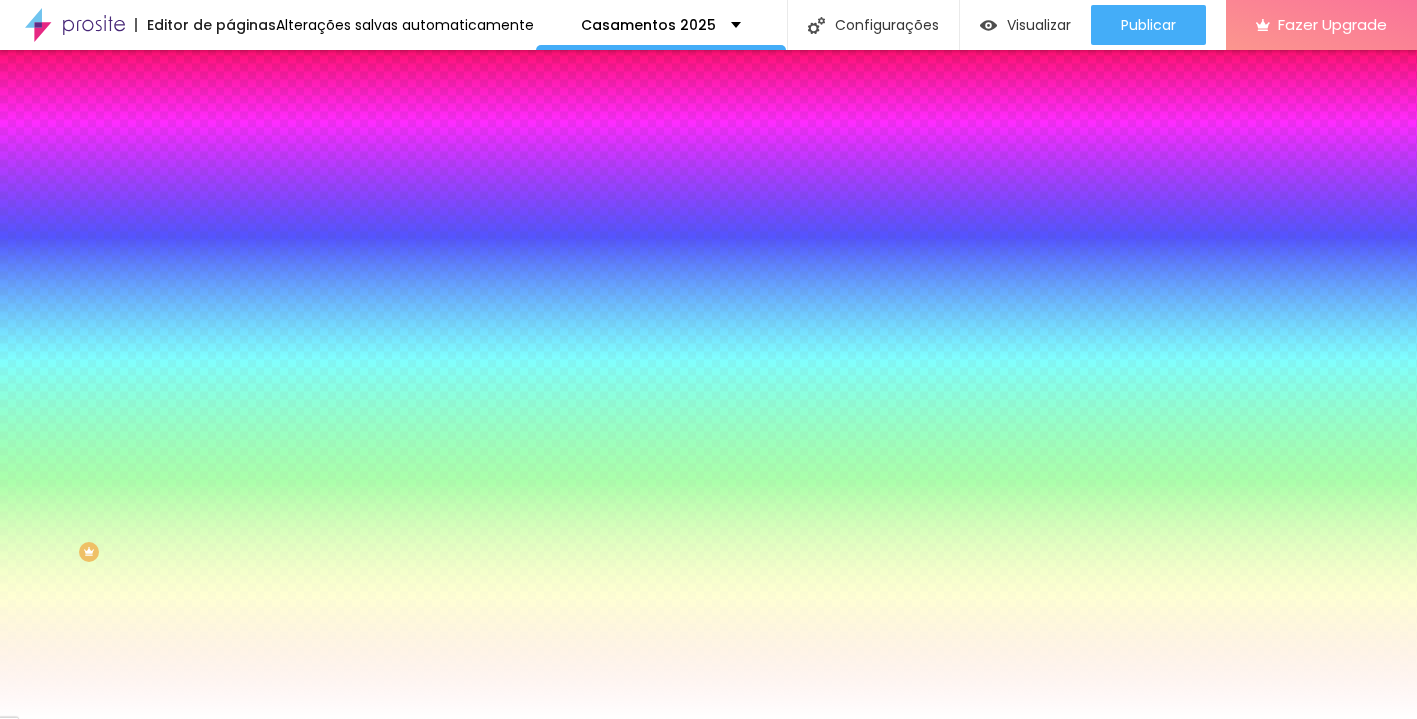 type on "17" 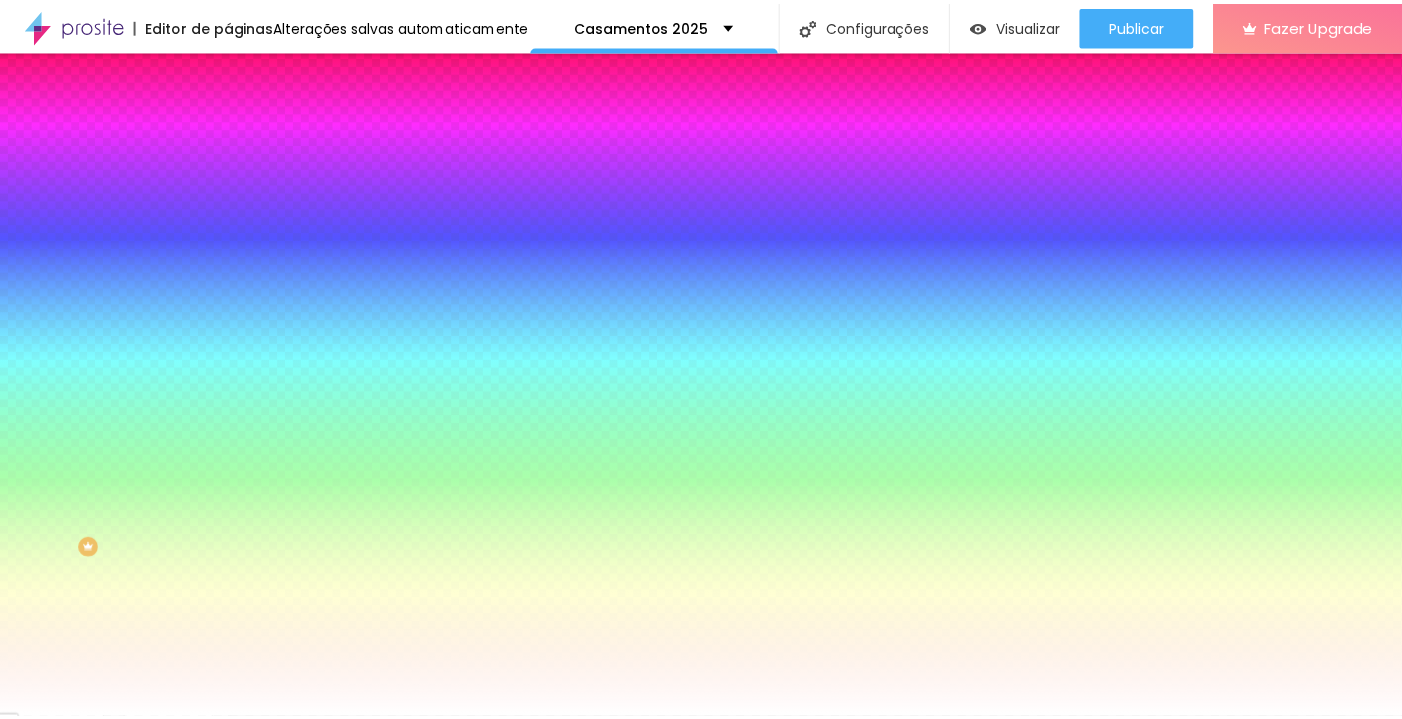 scroll, scrollTop: 7, scrollLeft: 0, axis: vertical 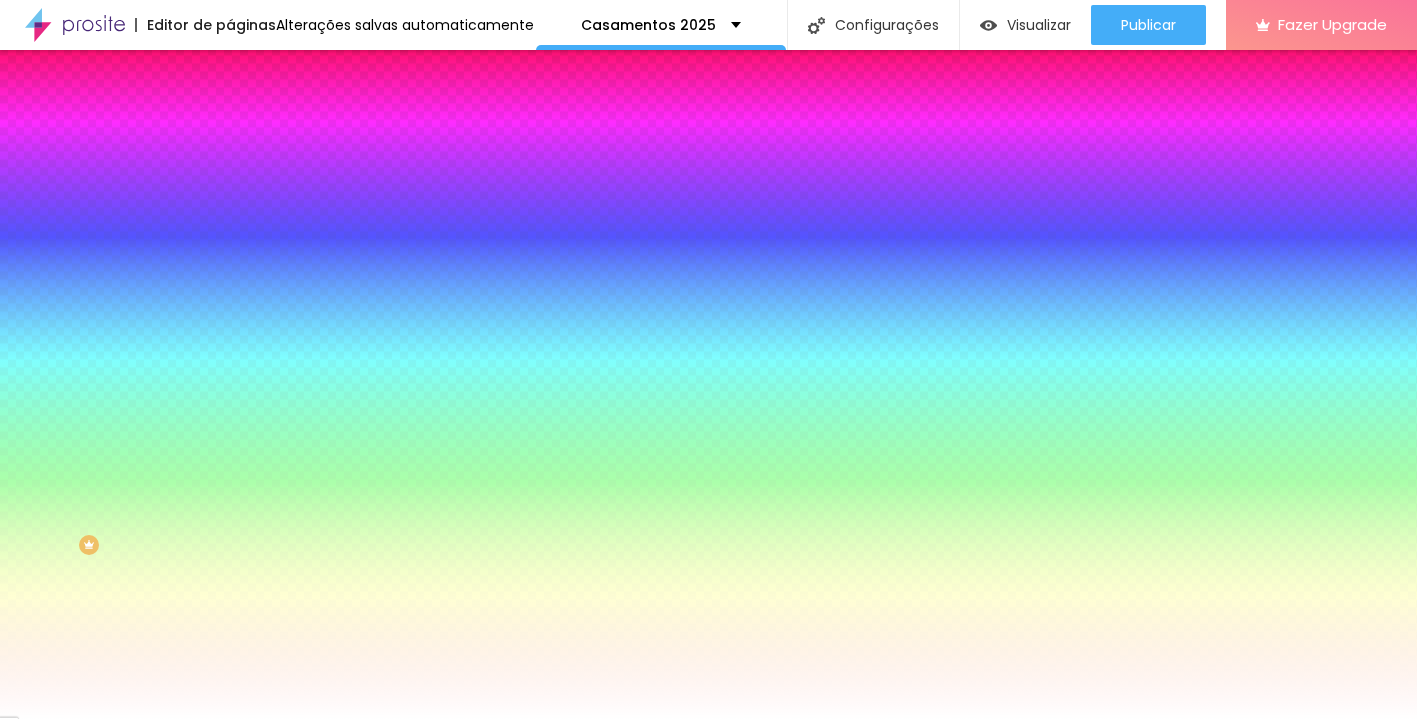 click at bounding box center [345, 387] 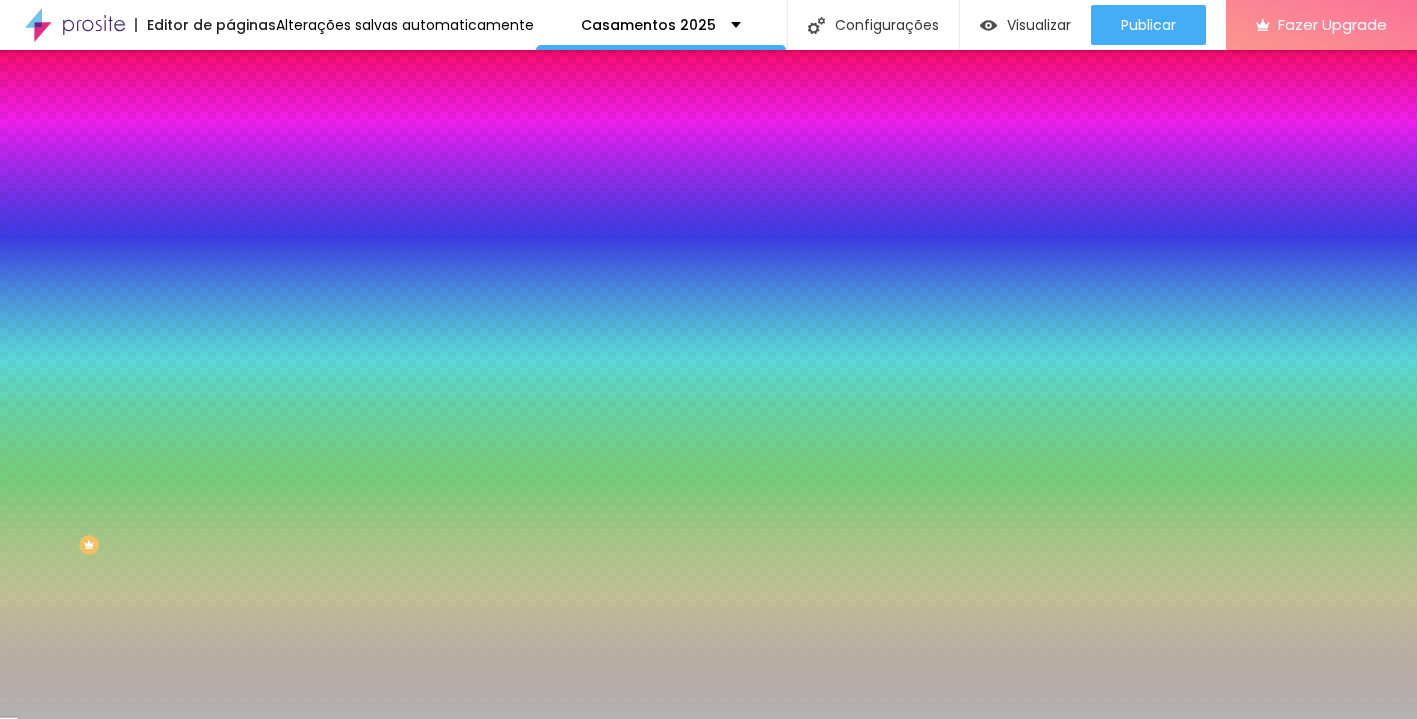 type on "#B3B3B3" 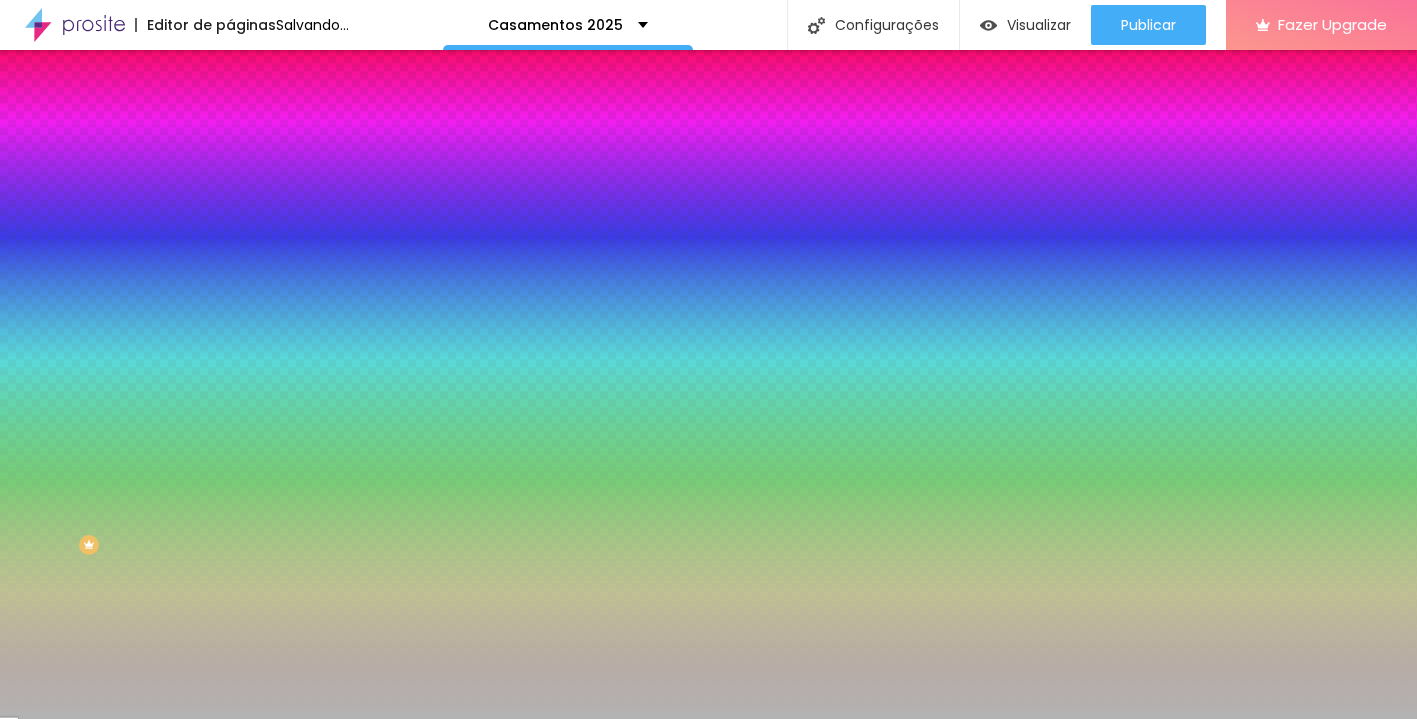 click on "Campos" at bounding box center (345, 346) 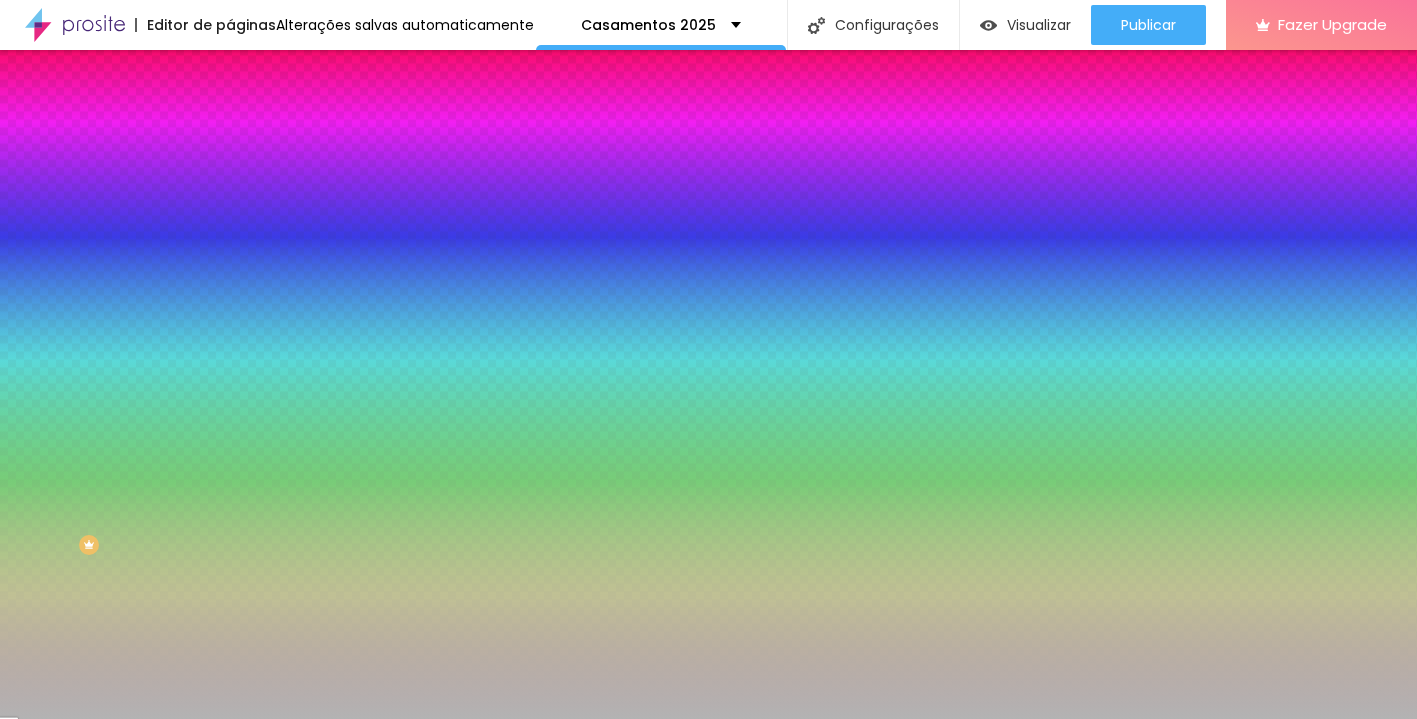 click at bounding box center [244, 451] 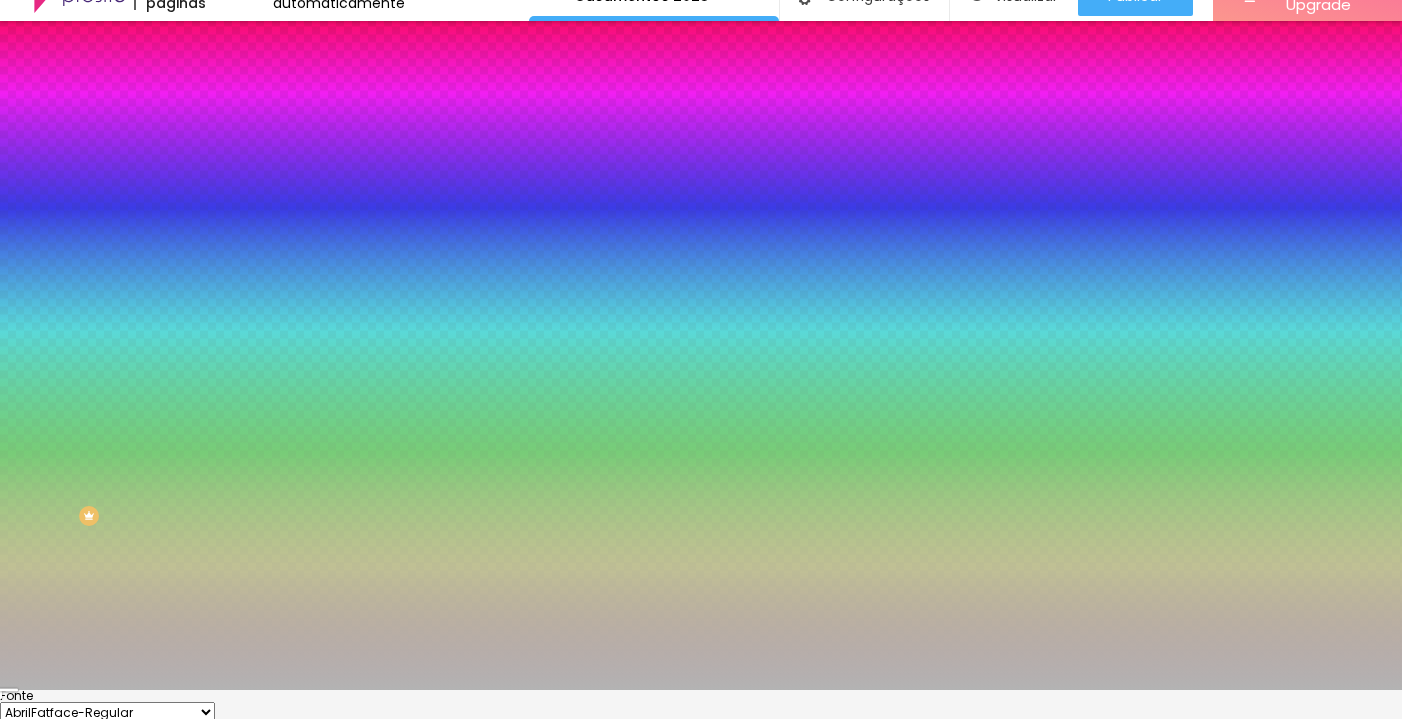 scroll, scrollTop: 159, scrollLeft: 0, axis: vertical 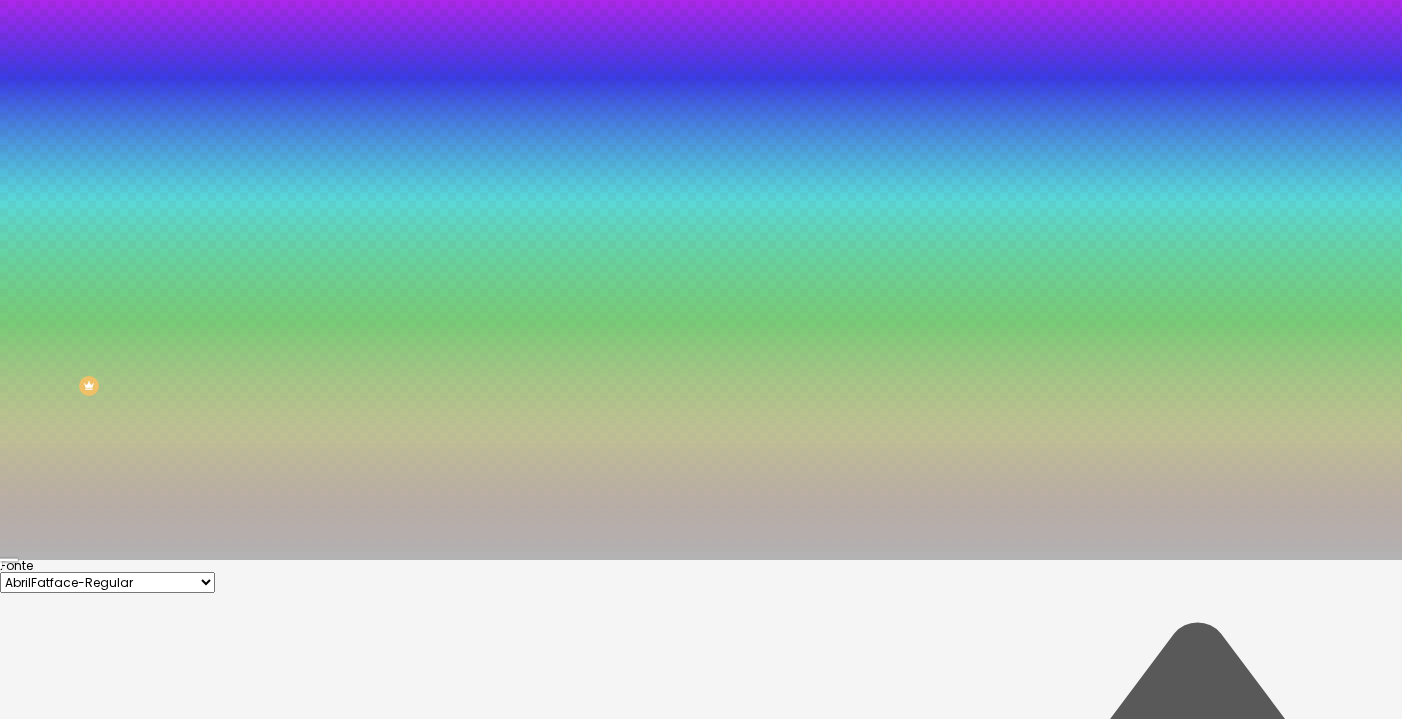 type on "17" 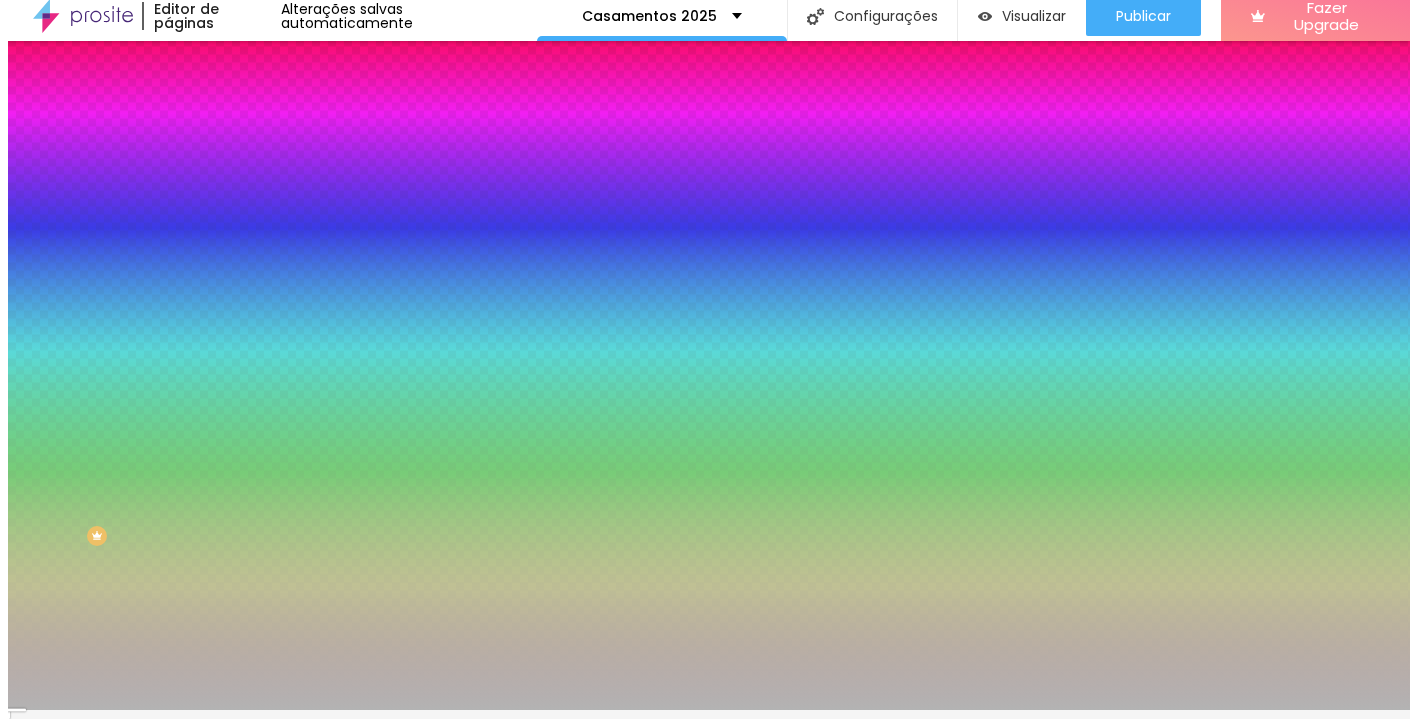 scroll, scrollTop: 0, scrollLeft: 0, axis: both 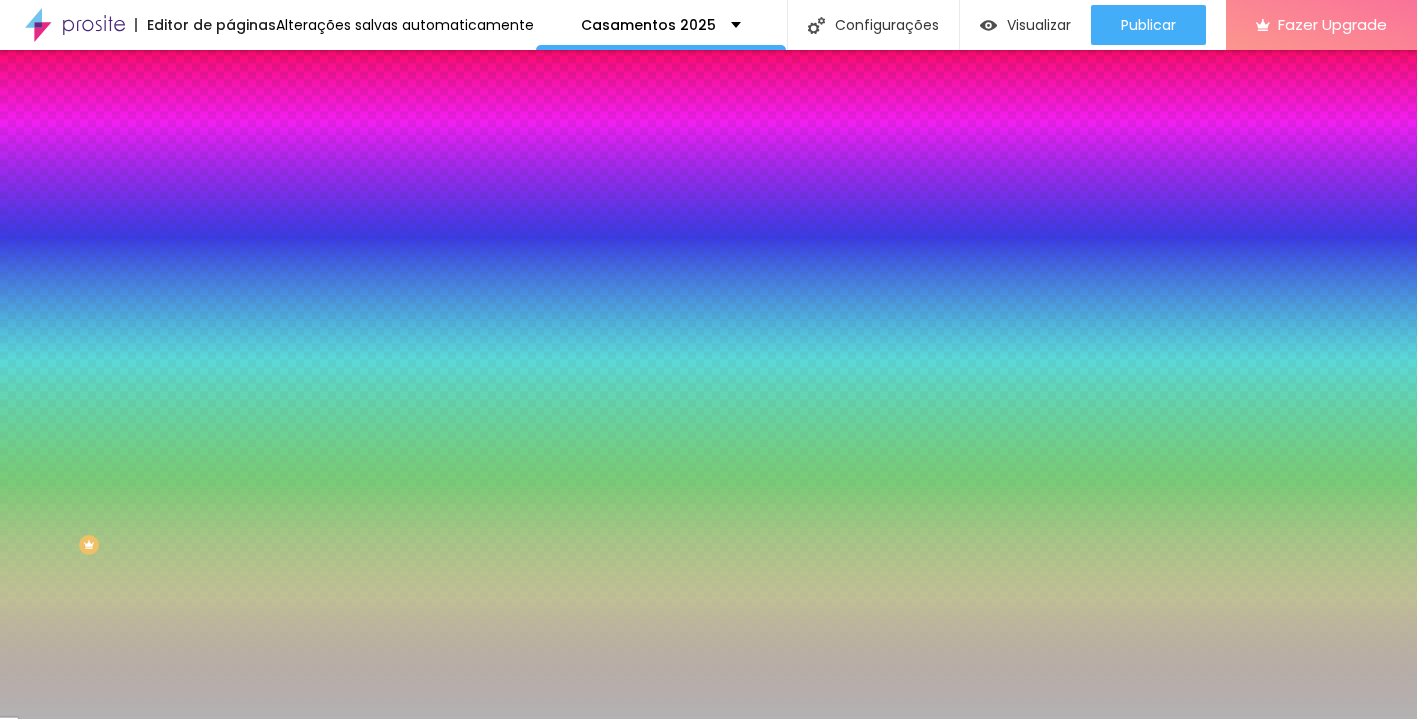 click 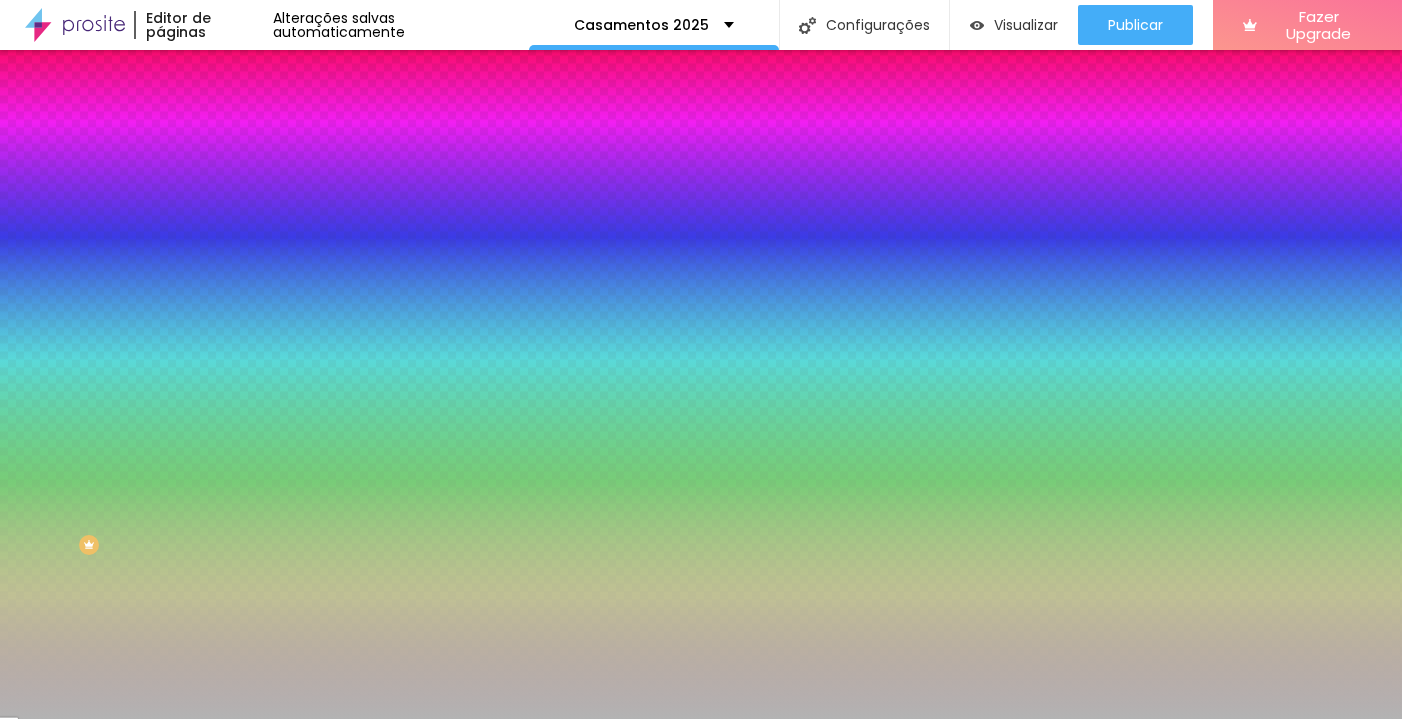 click on "AA" at bounding box center (8, 680) 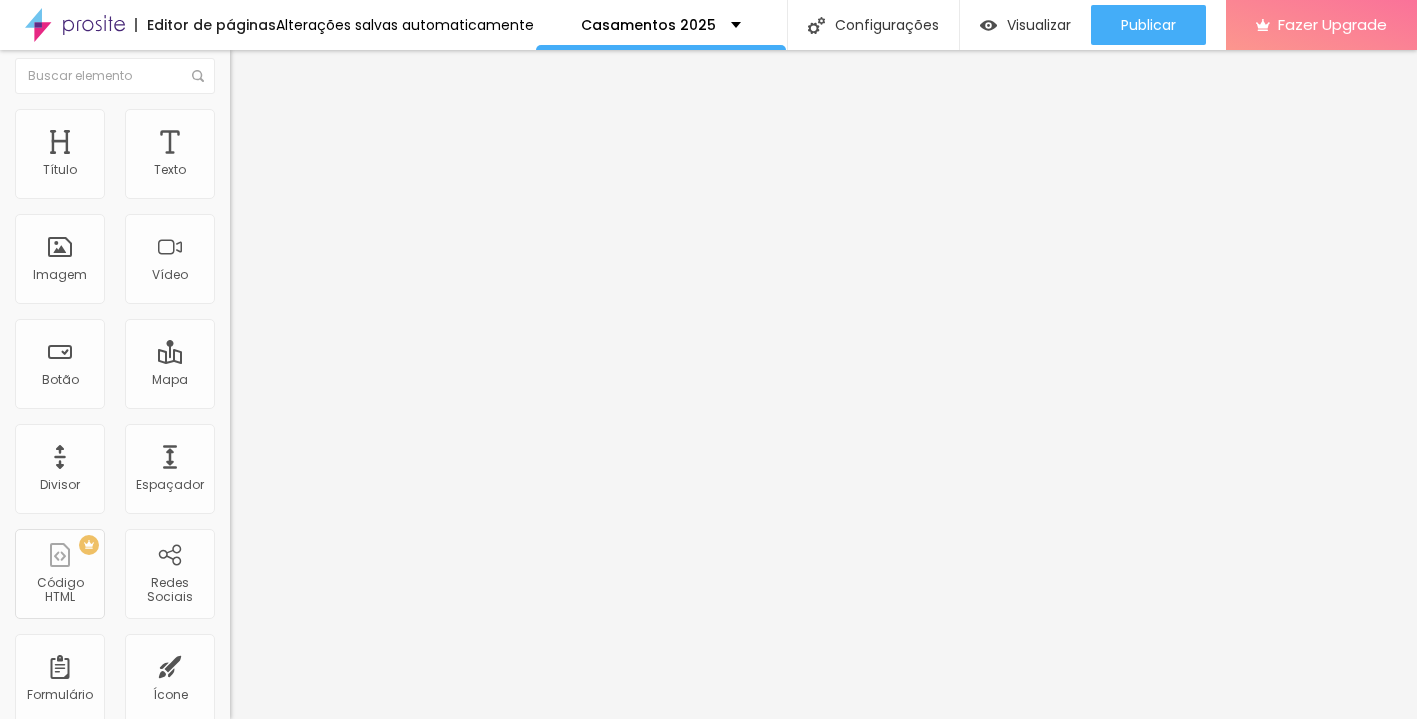 scroll, scrollTop: 0, scrollLeft: 0, axis: both 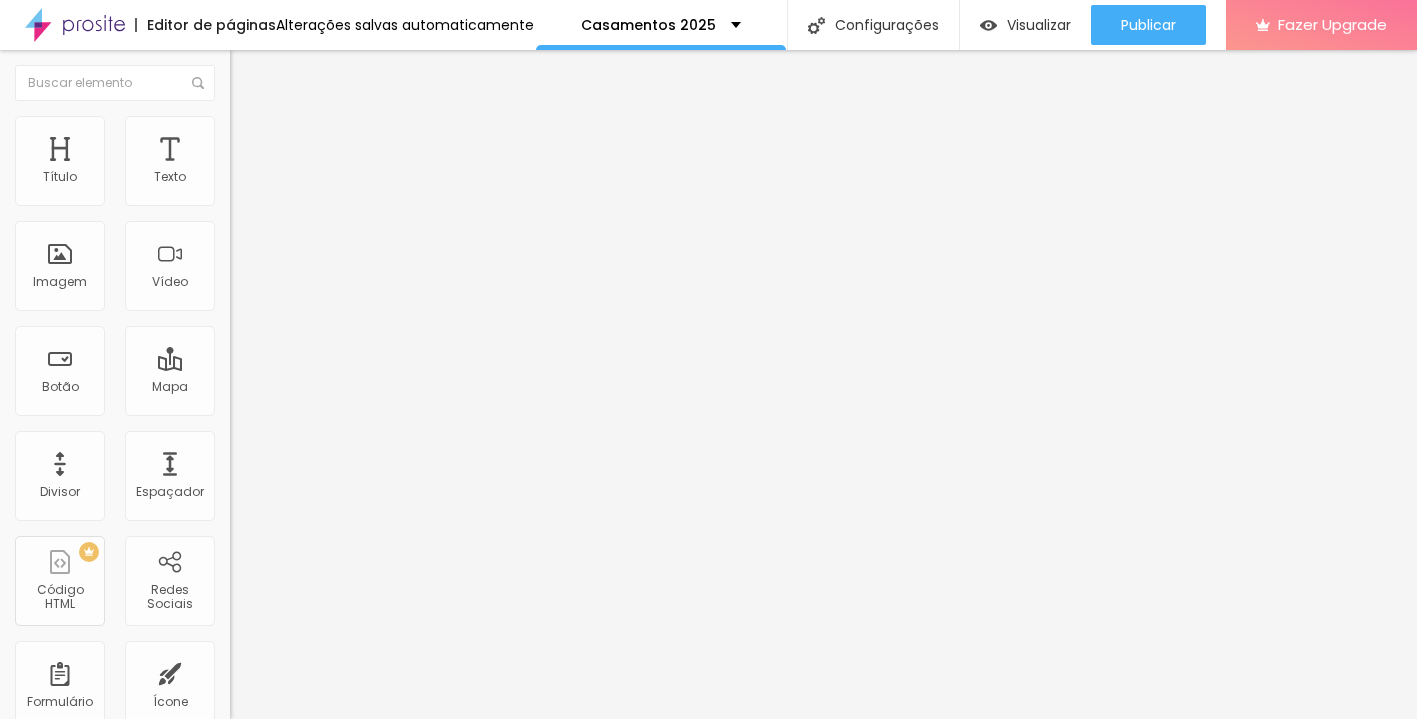 click 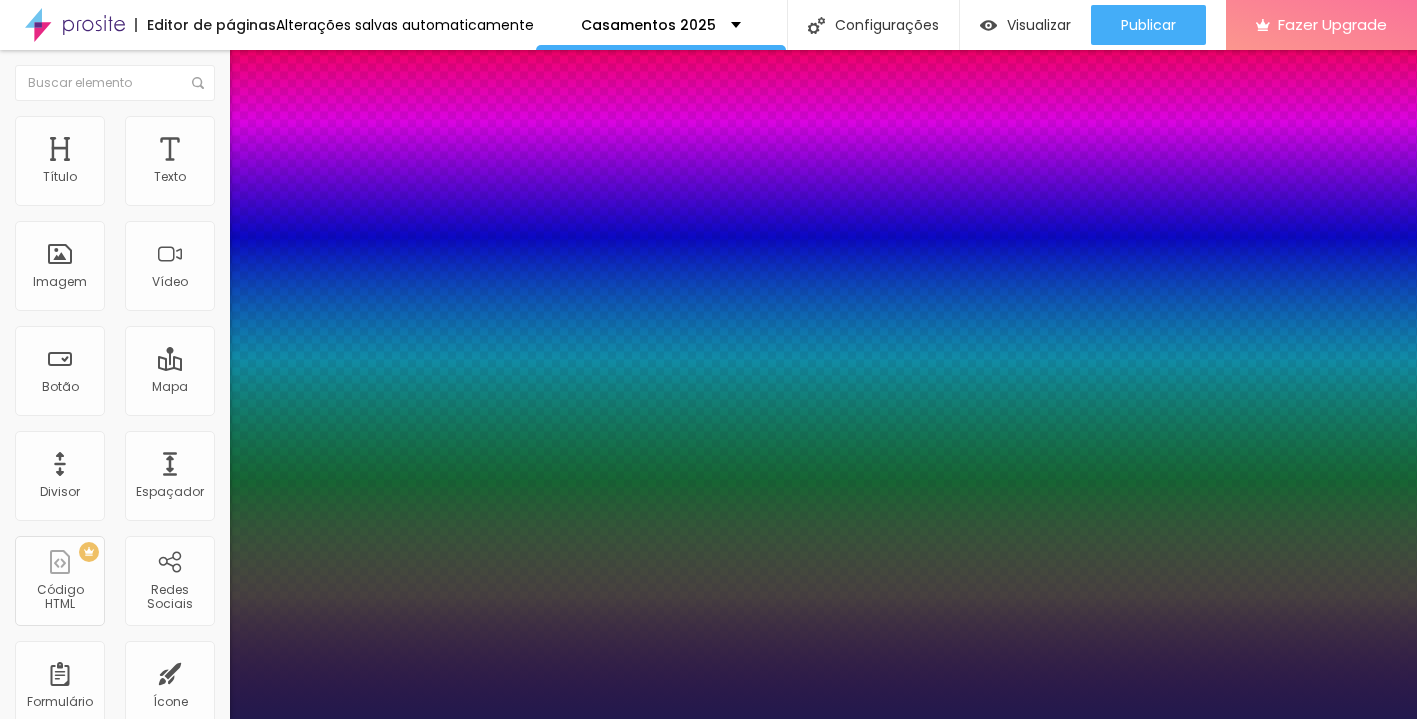 type on "1" 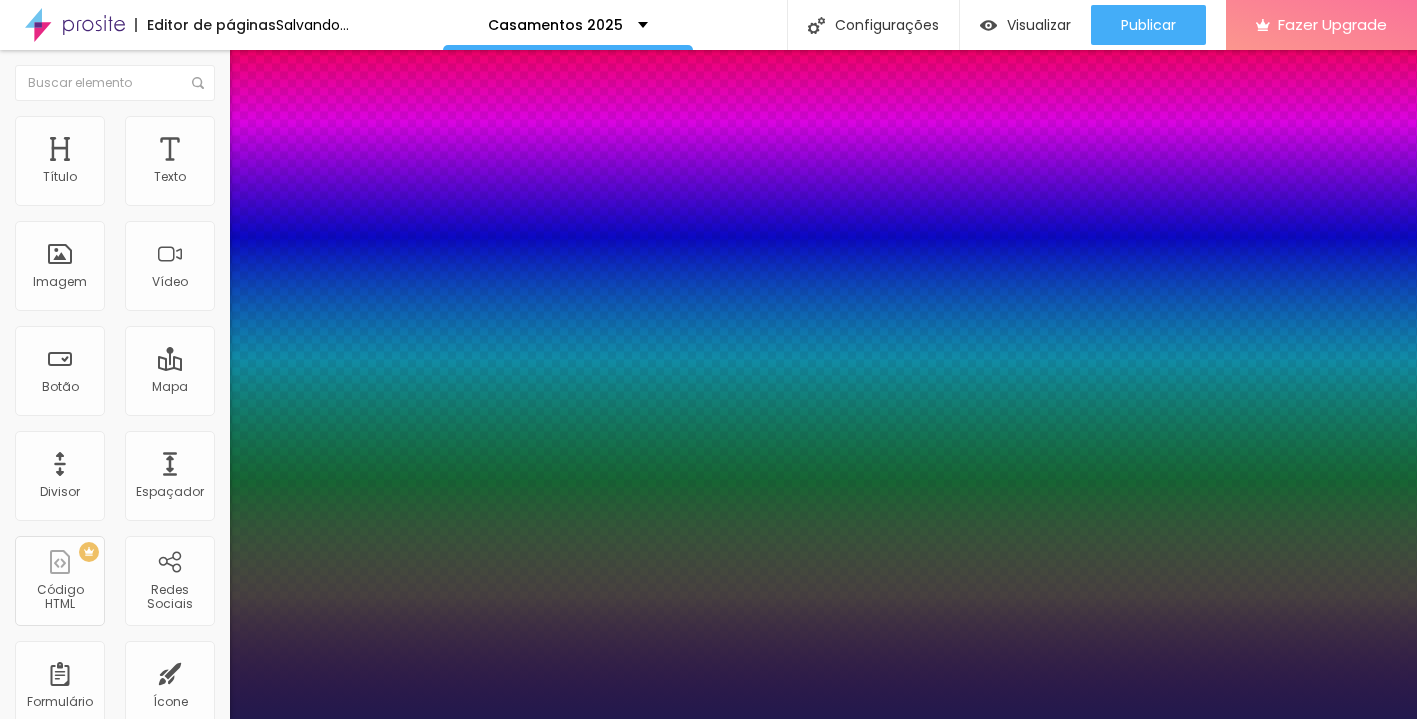 type on "1" 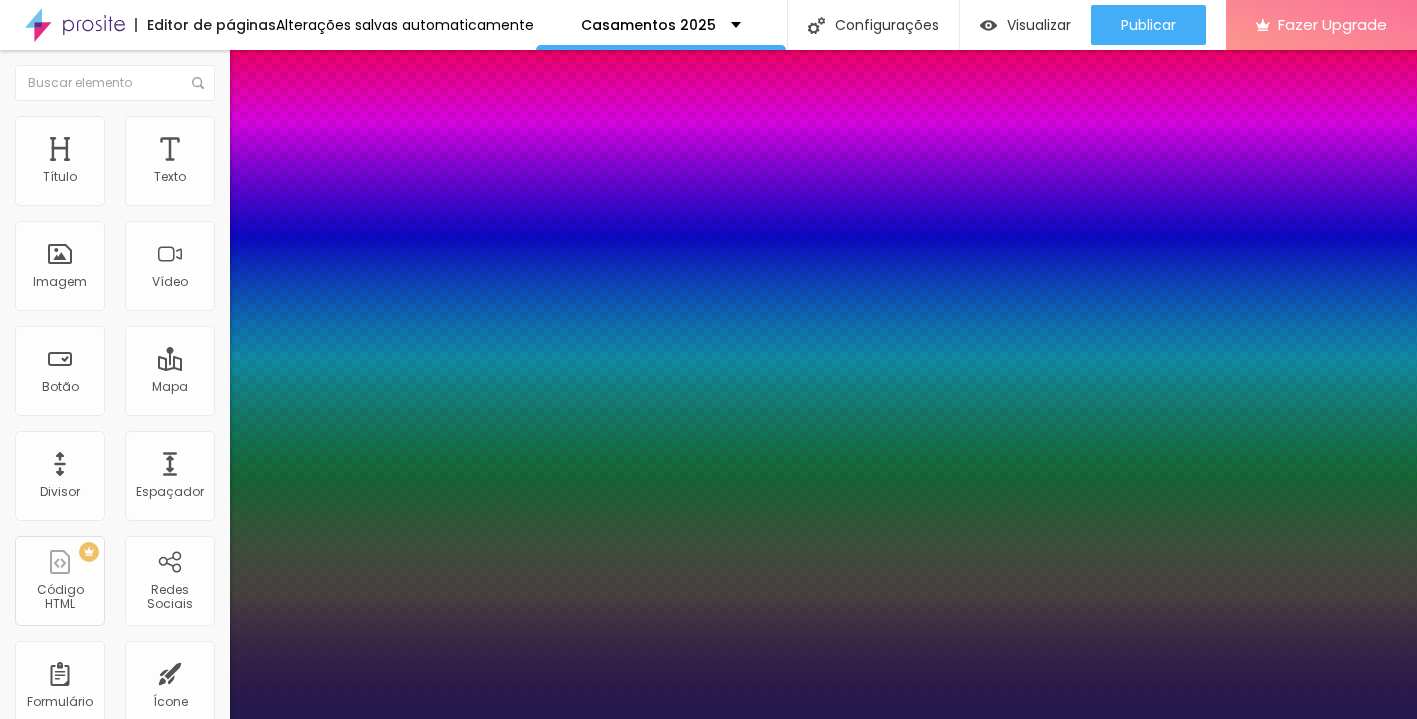 click at bounding box center (708, 719) 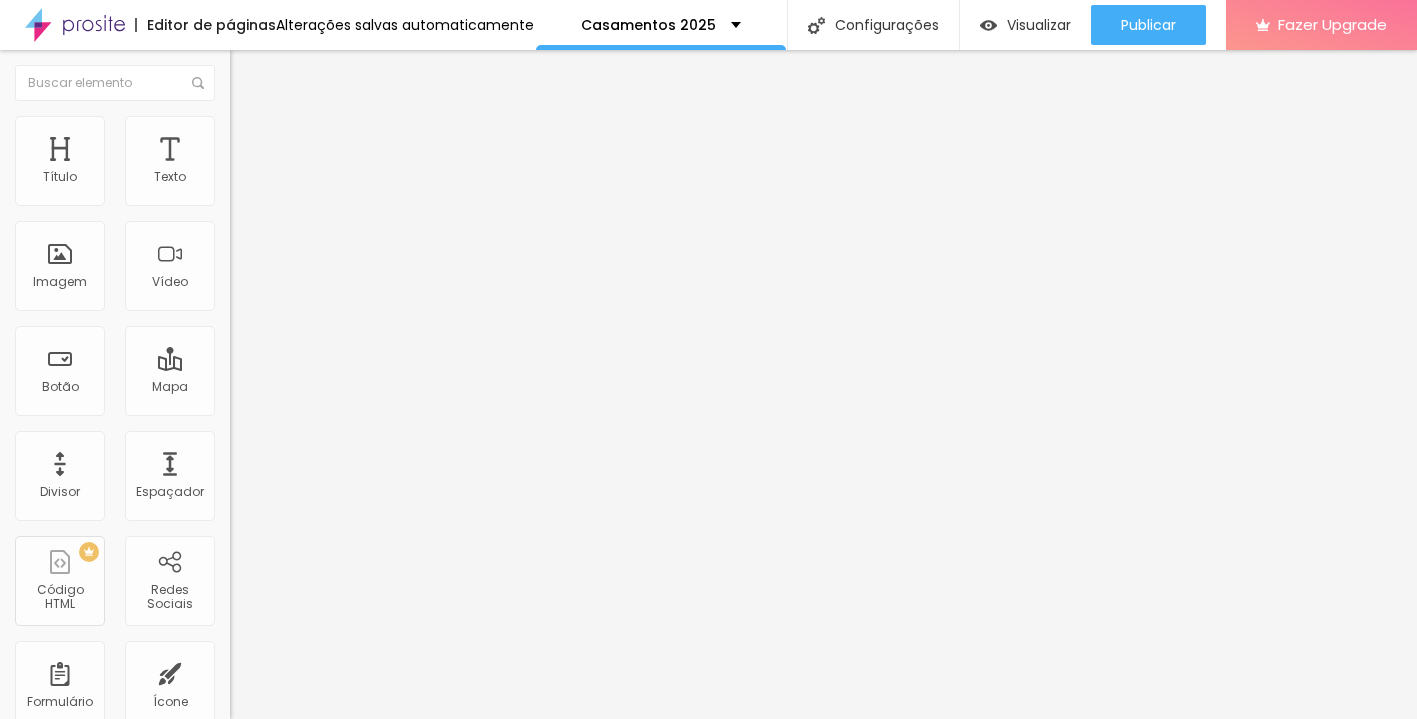 click at bounding box center (236, 208) 